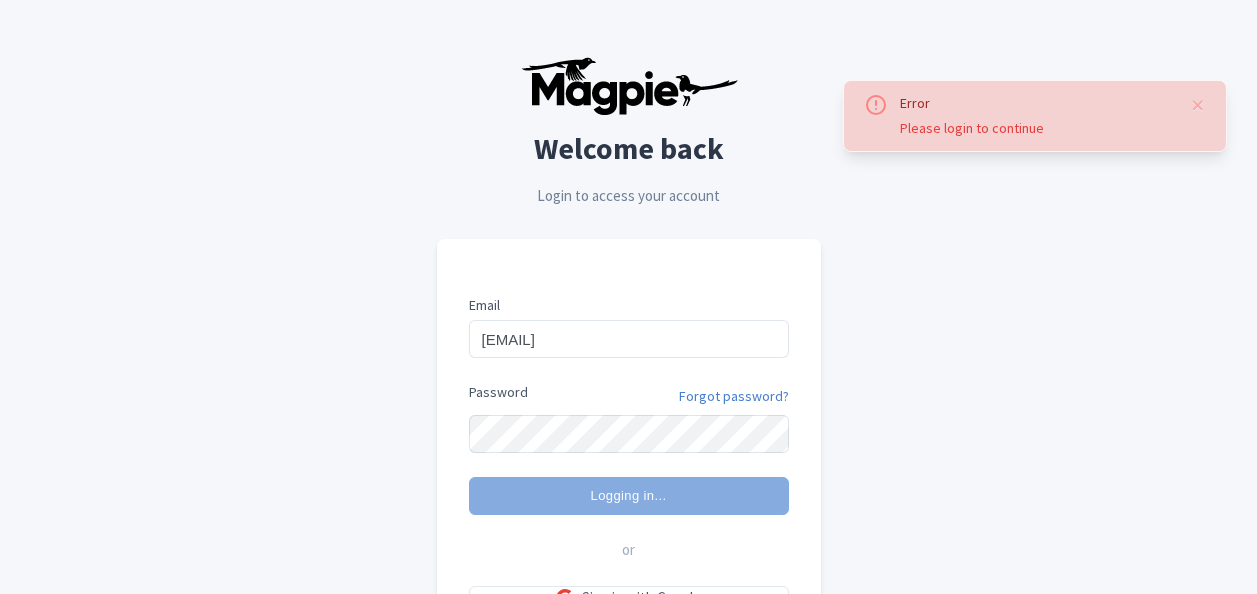 scroll, scrollTop: 0, scrollLeft: 0, axis: both 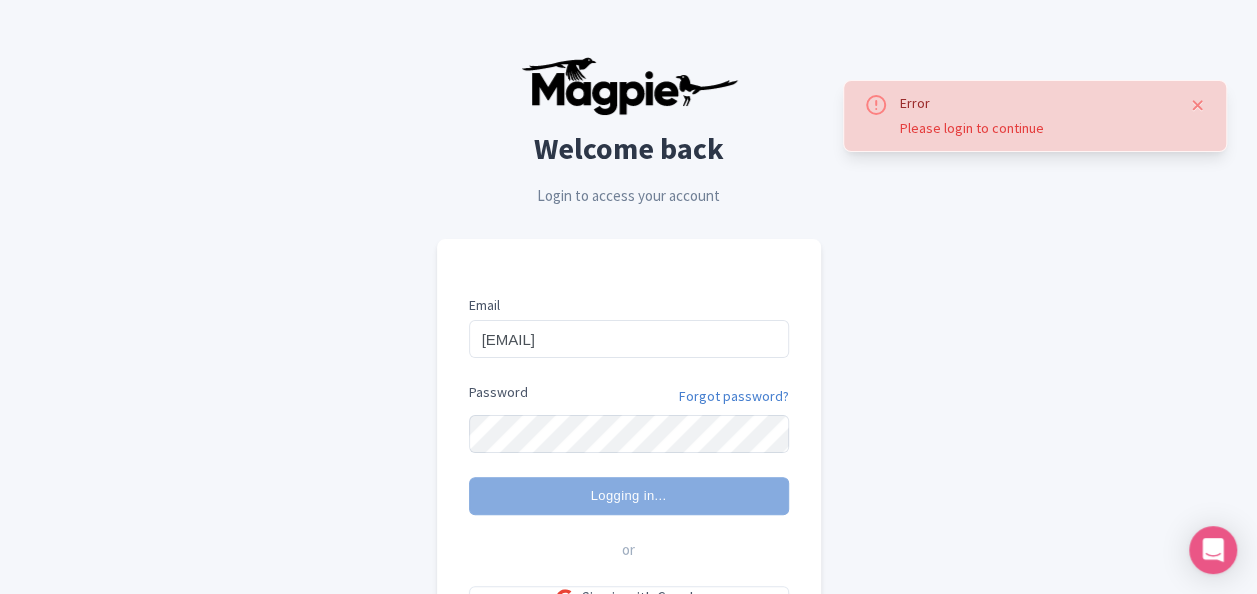 click at bounding box center [1198, 105] 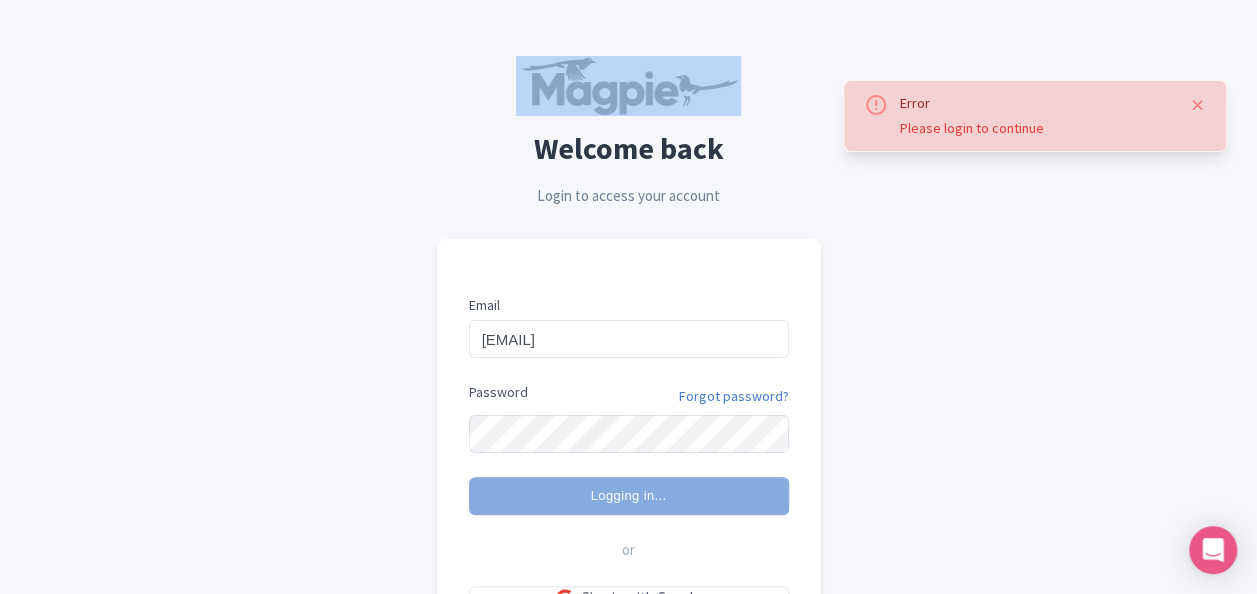 click on "Error
Please login to continue
Welcome back
Login to access your account
Email
An.Nguyen@intrepidtravel.com
Password
Forgot password?
Logging in...
or
Sign in with Google
Don't have an account yet?
Sign up
Need help?
Contact Support" at bounding box center [628, 390] 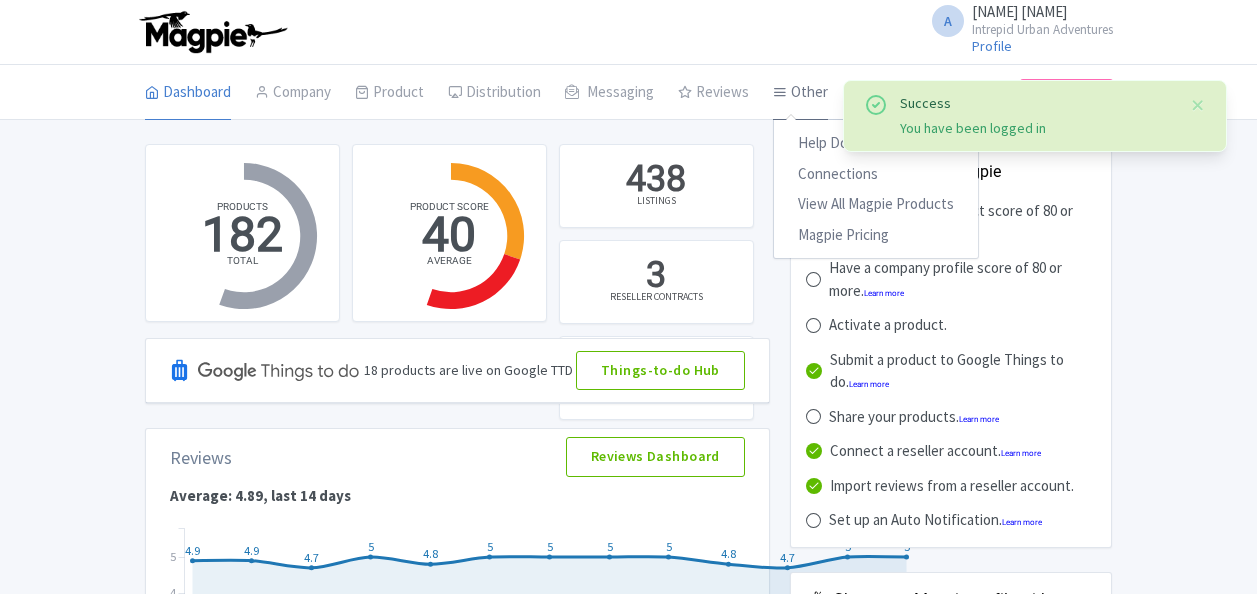 scroll, scrollTop: 0, scrollLeft: 0, axis: both 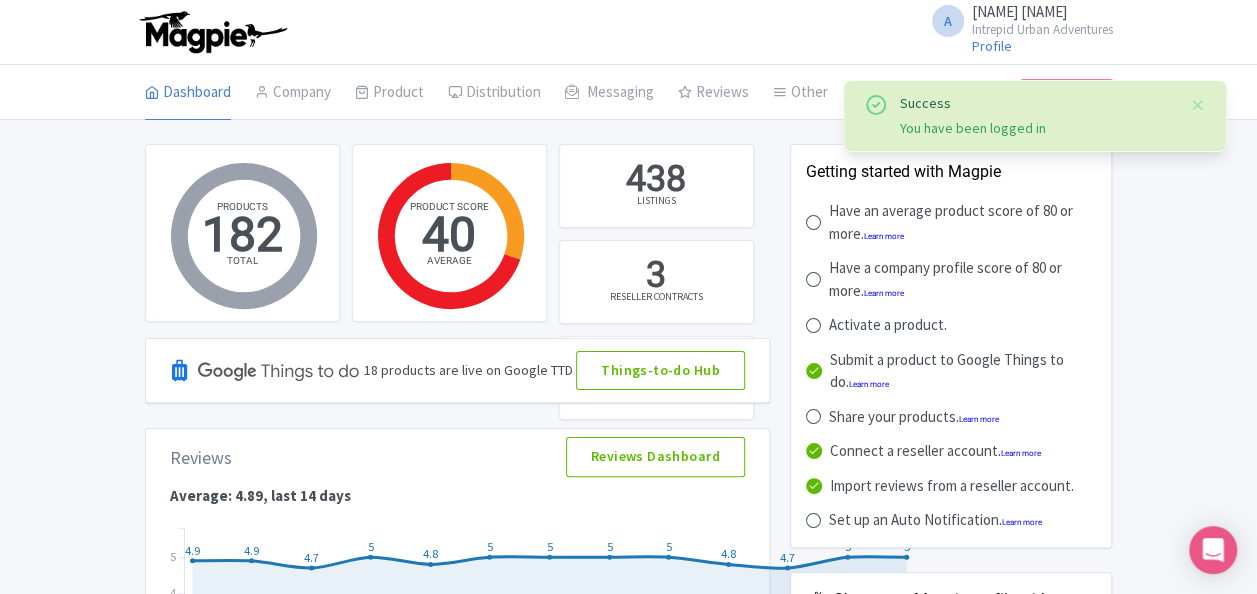 click on "A
[NAME] [NAME]
Intrepid Urban Adventures
Profile
Users
Settings
Sign out" at bounding box center (629, 32) 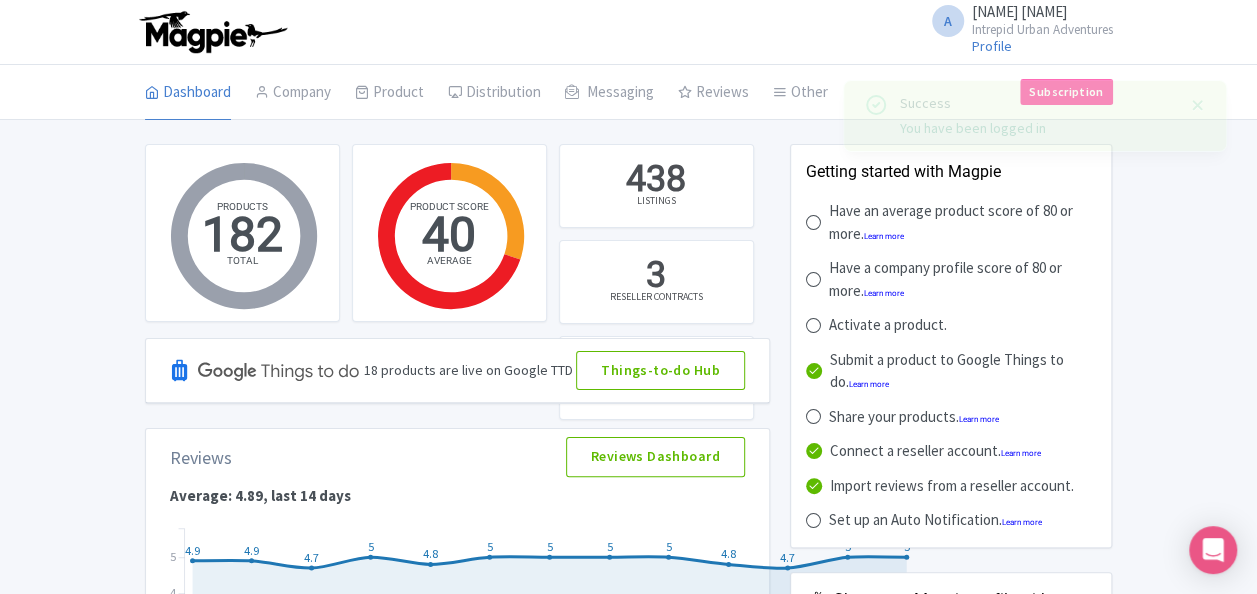 click at bounding box center [1198, 105] 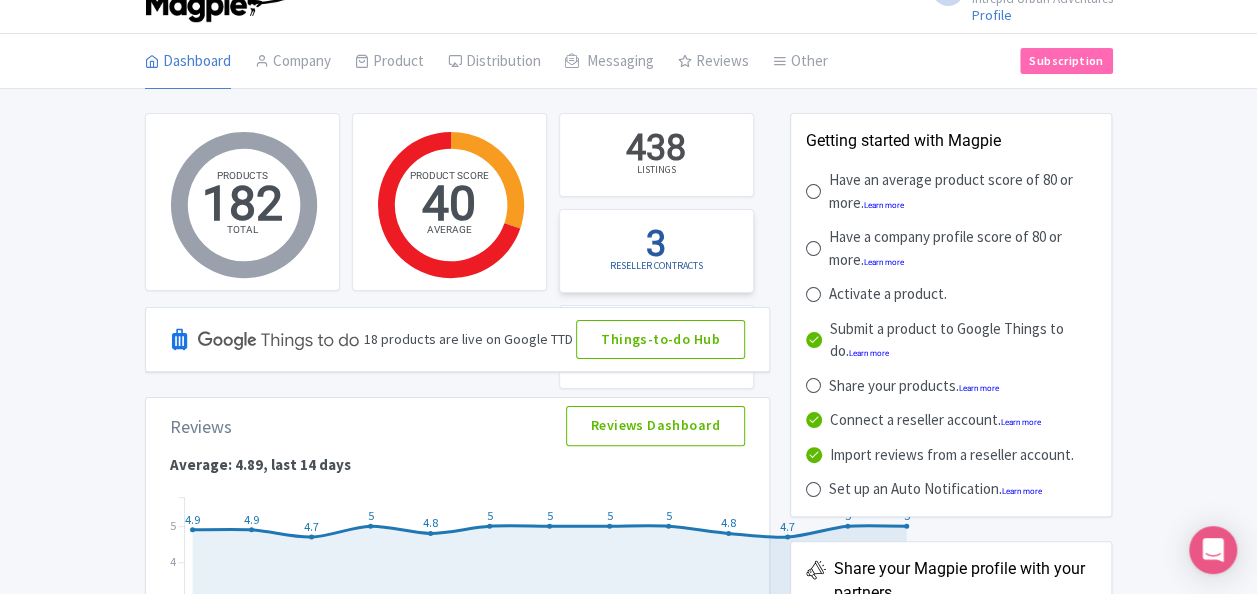 scroll, scrollTop: 0, scrollLeft: 0, axis: both 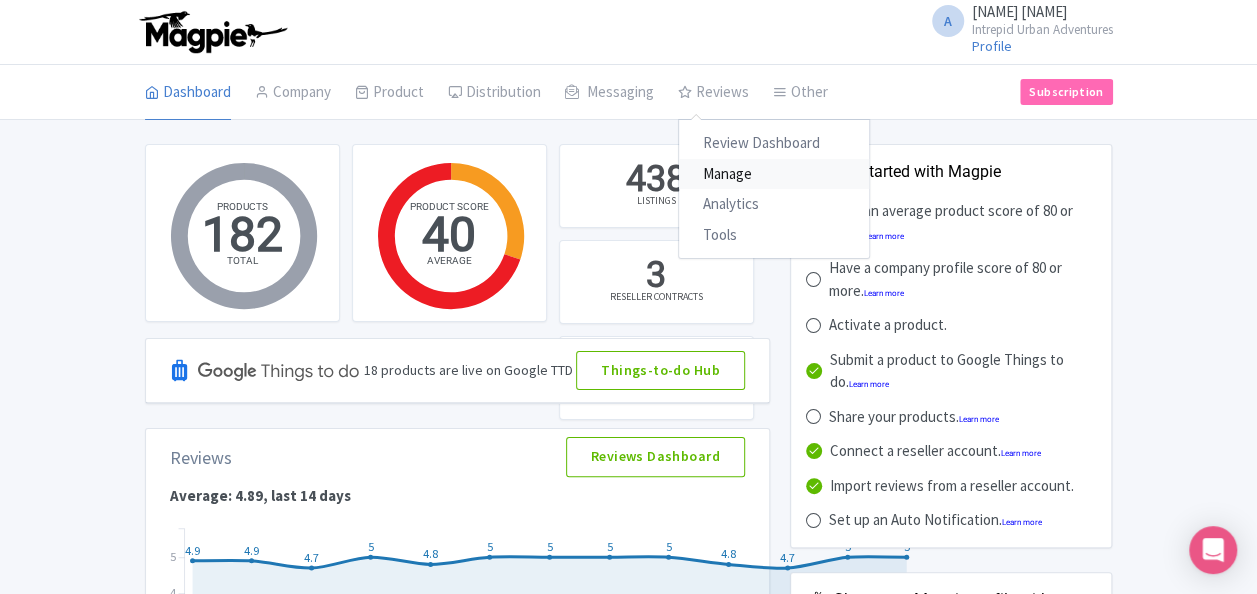 click on "Manage" at bounding box center (774, 174) 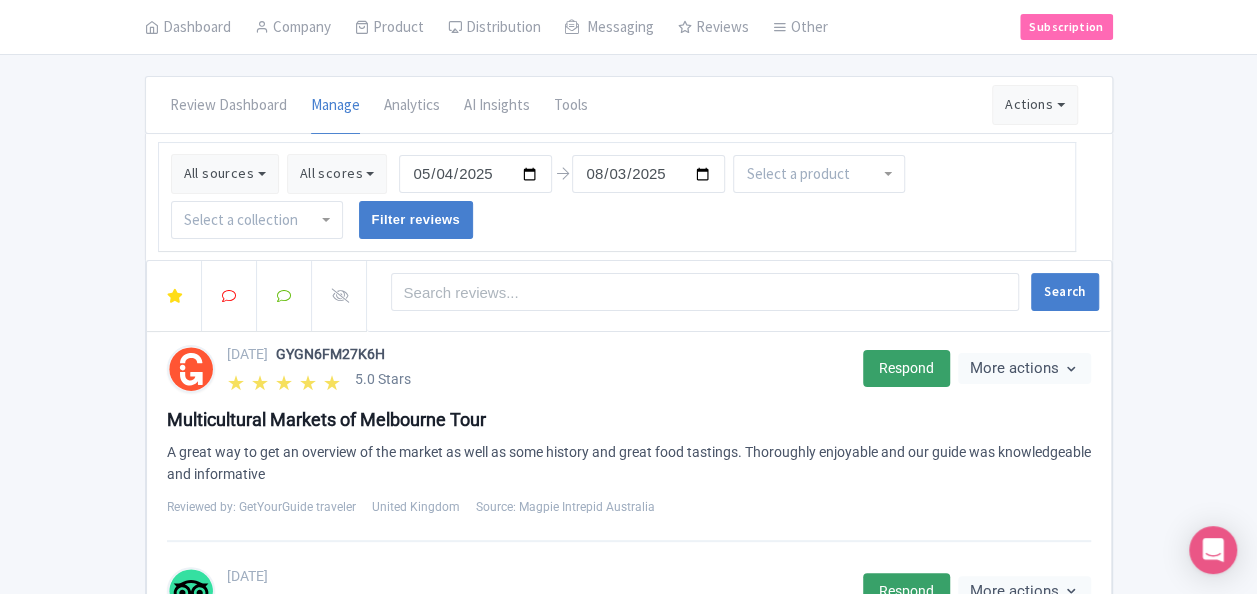 scroll, scrollTop: 100, scrollLeft: 0, axis: vertical 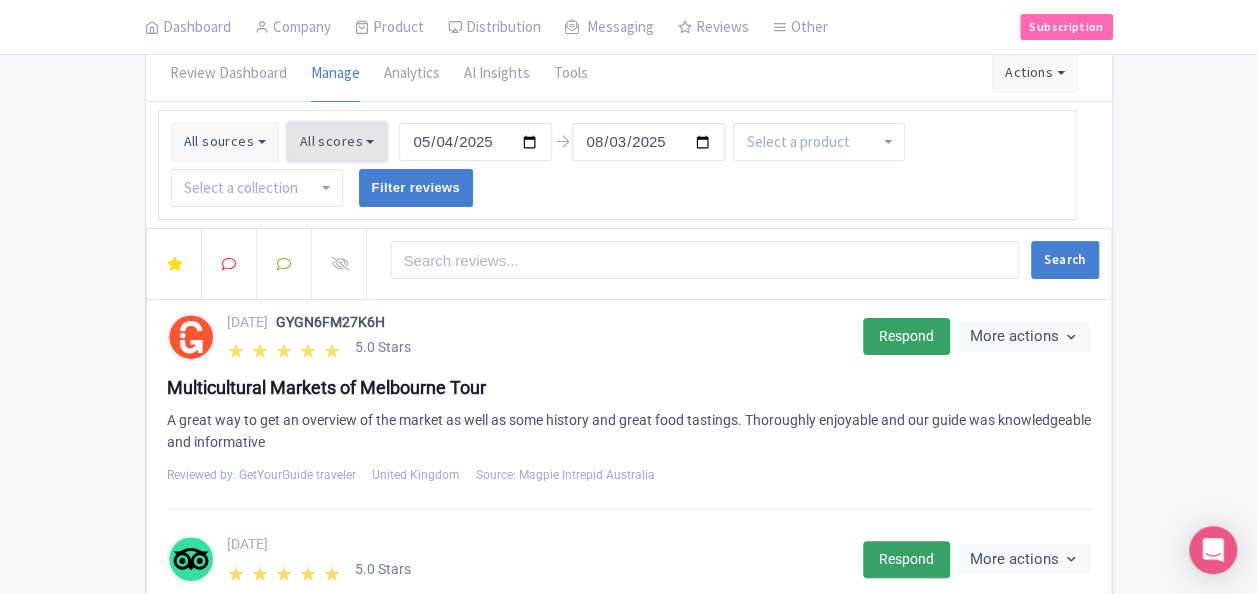 click on "All scores" at bounding box center [337, 142] 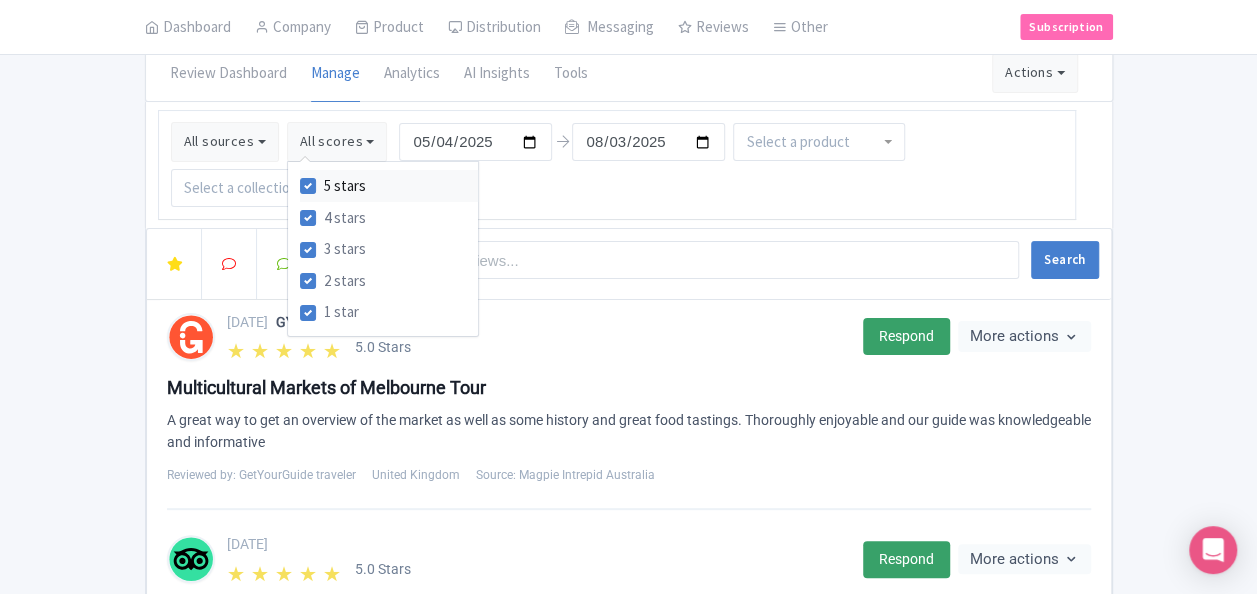 click on "5 stars" at bounding box center [345, 186] 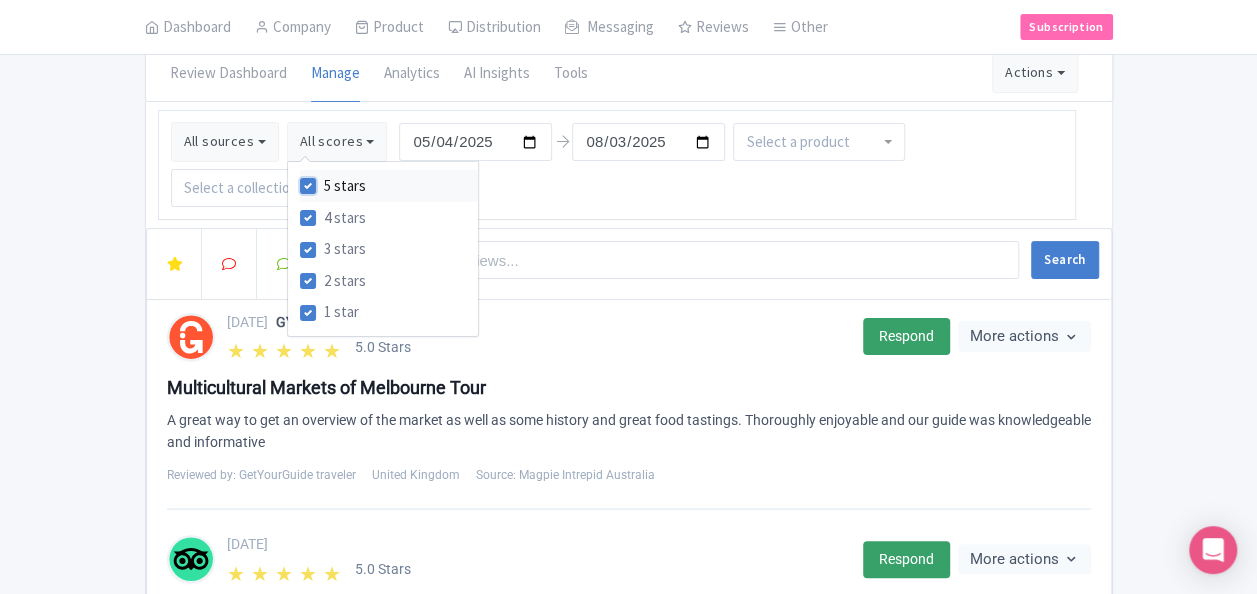checkbox on "false" 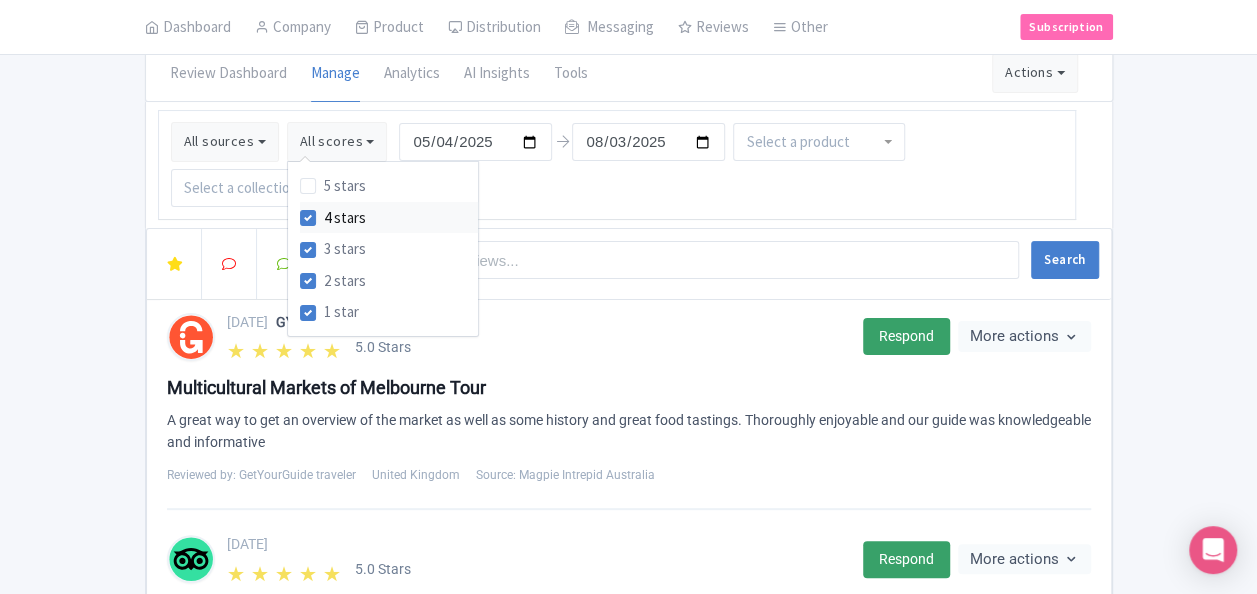 click on "4 stars" at bounding box center [345, 218] 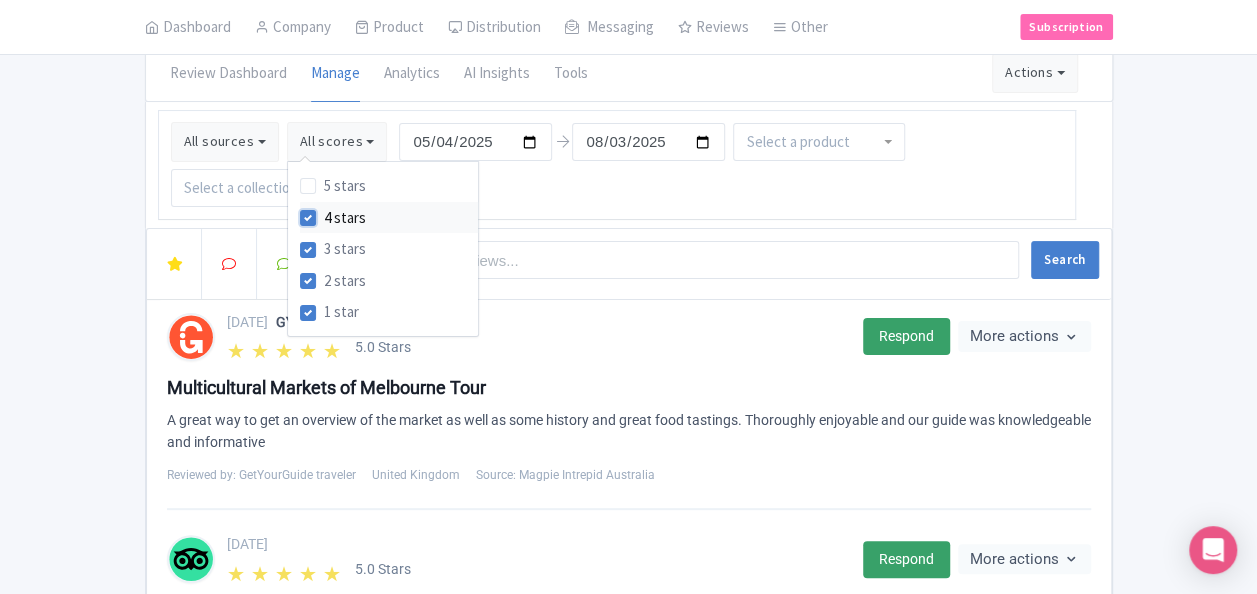 checkbox on "false" 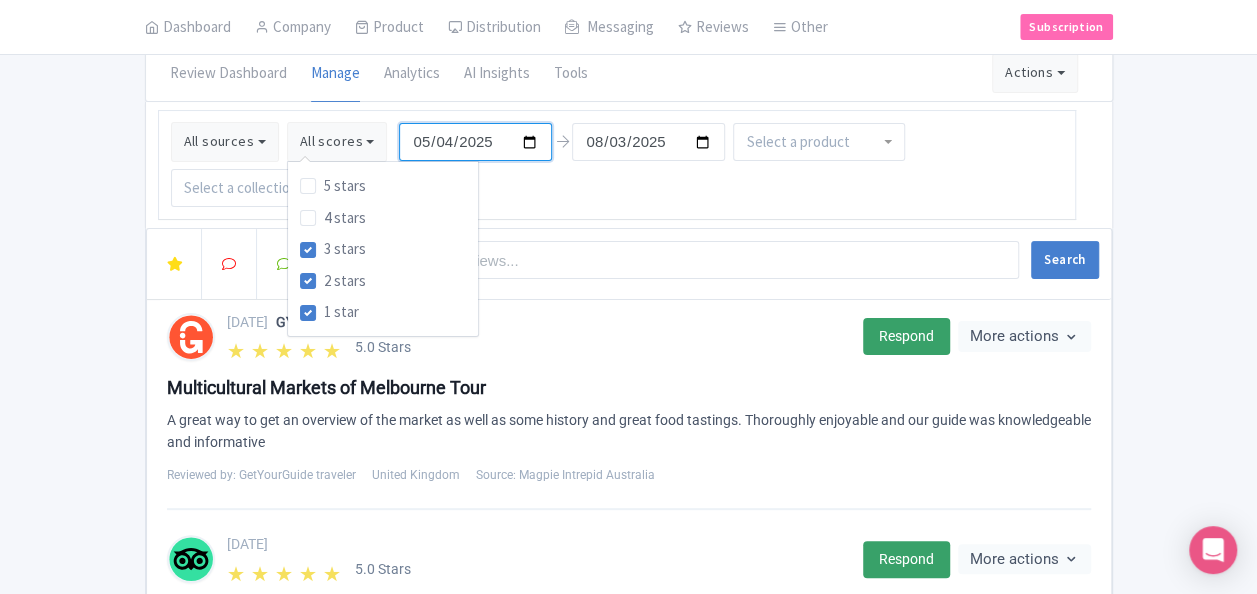 click on "2025-05-04" at bounding box center (475, 142) 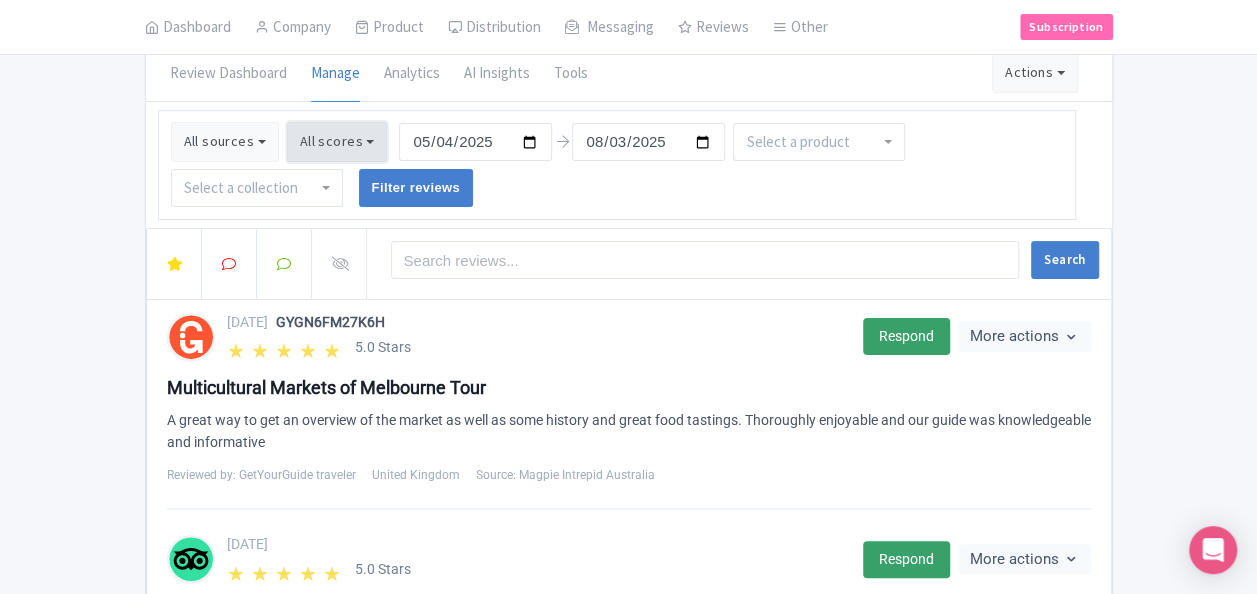 click on "All scores" at bounding box center (337, 142) 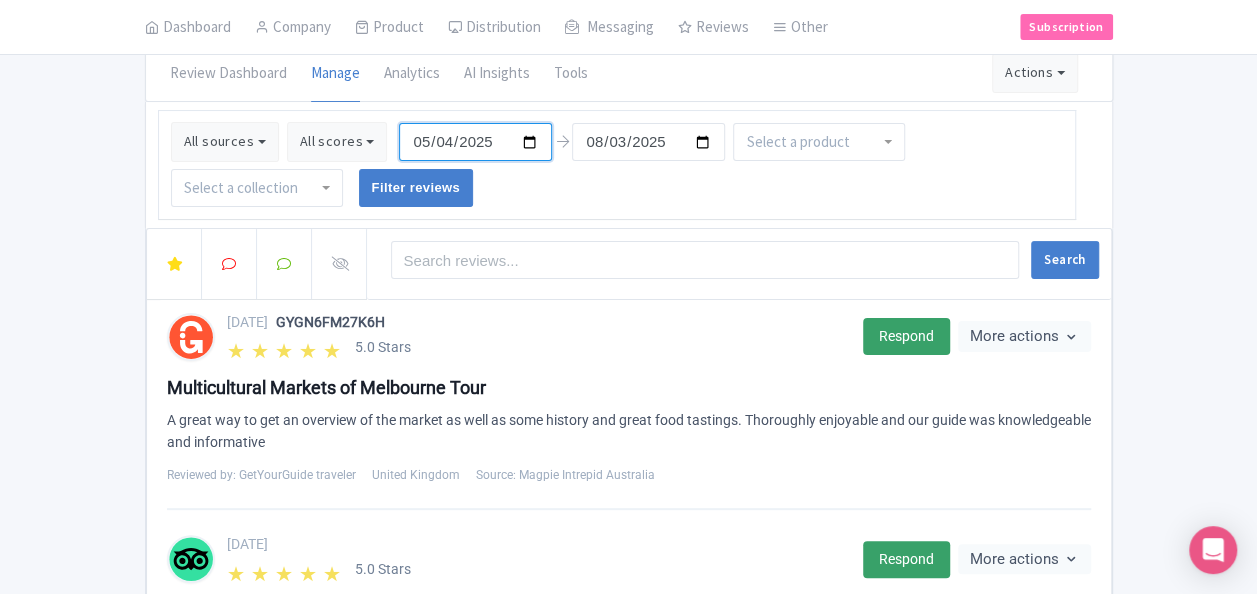 click on "2025-05-04" at bounding box center (475, 142) 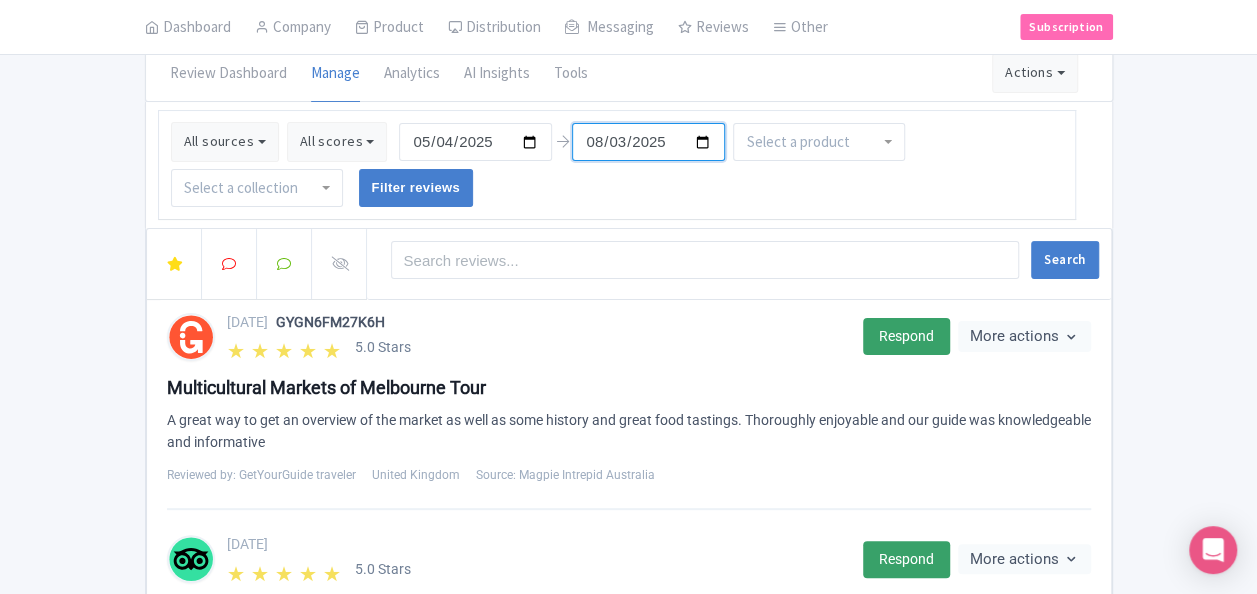 click on "2025-08-03" at bounding box center (648, 142) 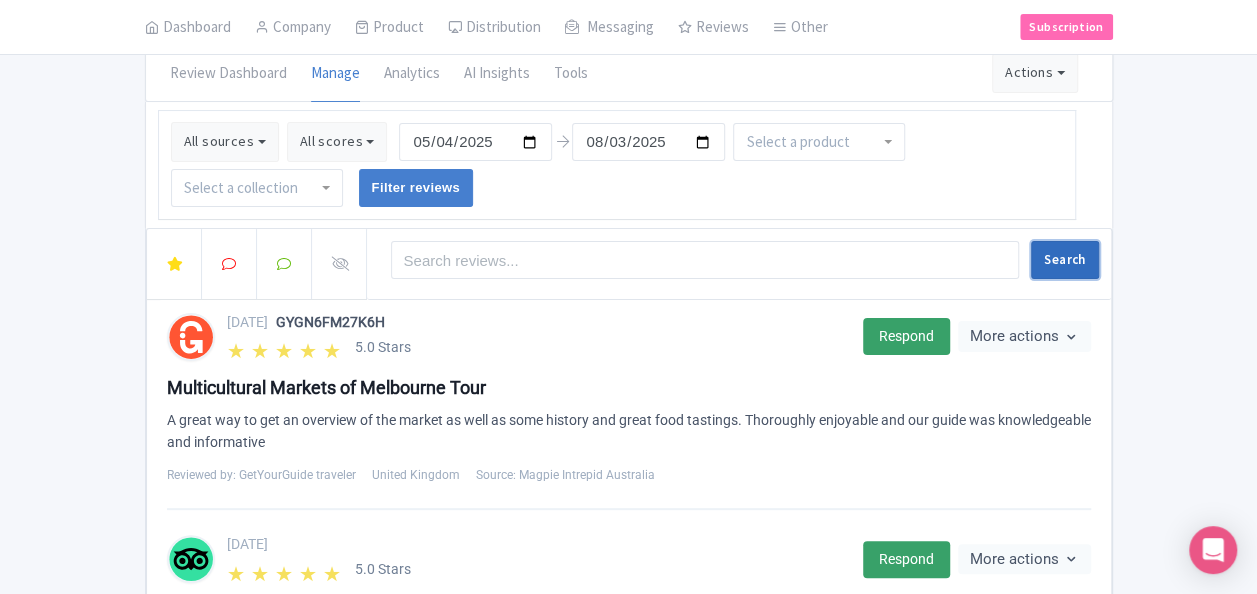 click on "Search" at bounding box center (1064, 260) 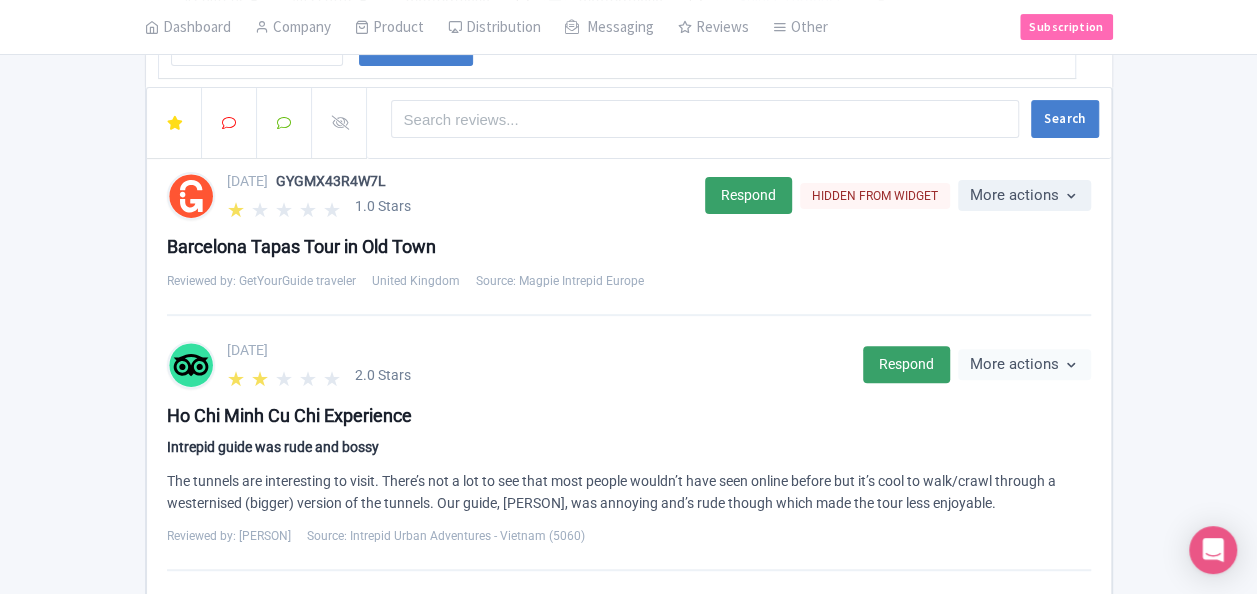 scroll, scrollTop: 141, scrollLeft: 0, axis: vertical 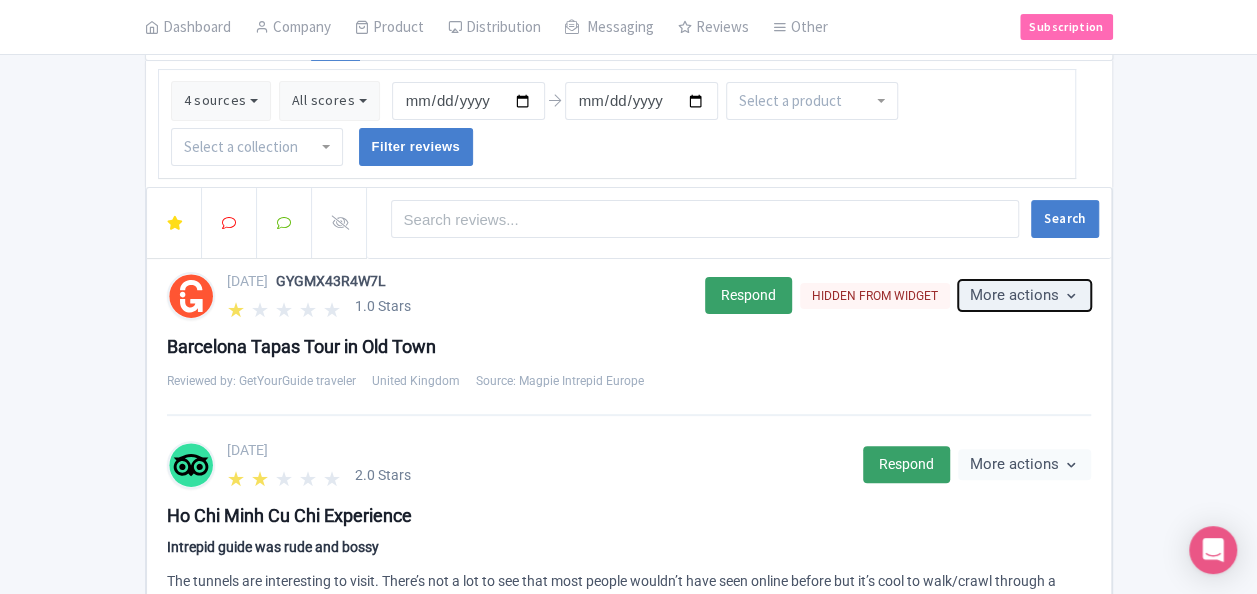 click on "More actions" at bounding box center [1024, 295] 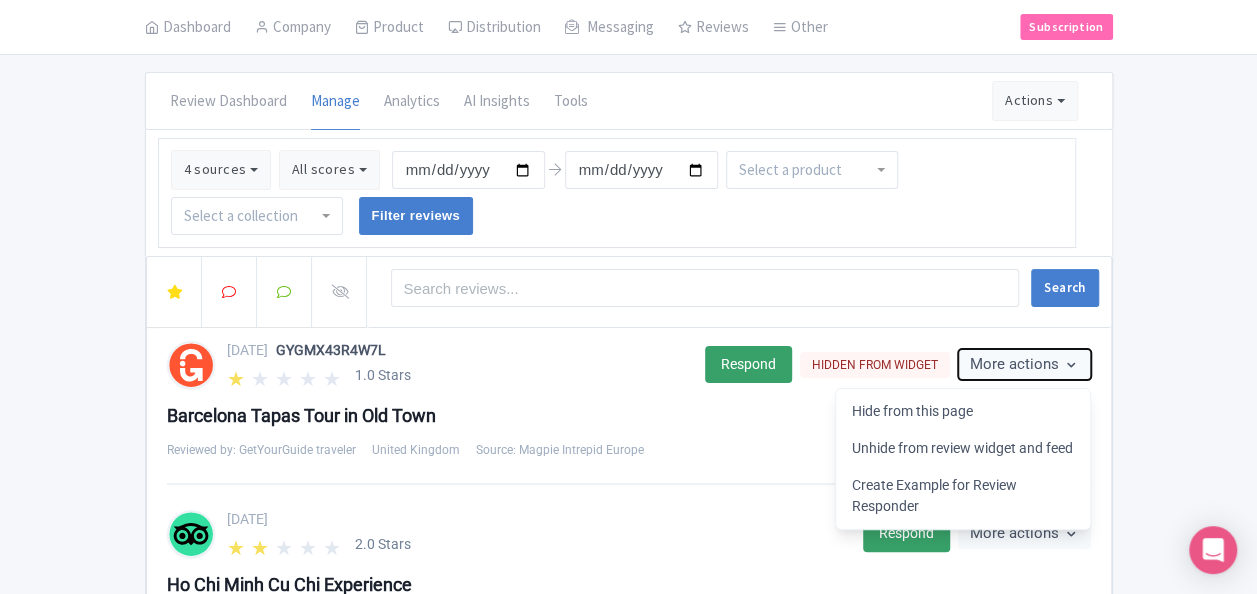 scroll, scrollTop: 41, scrollLeft: 0, axis: vertical 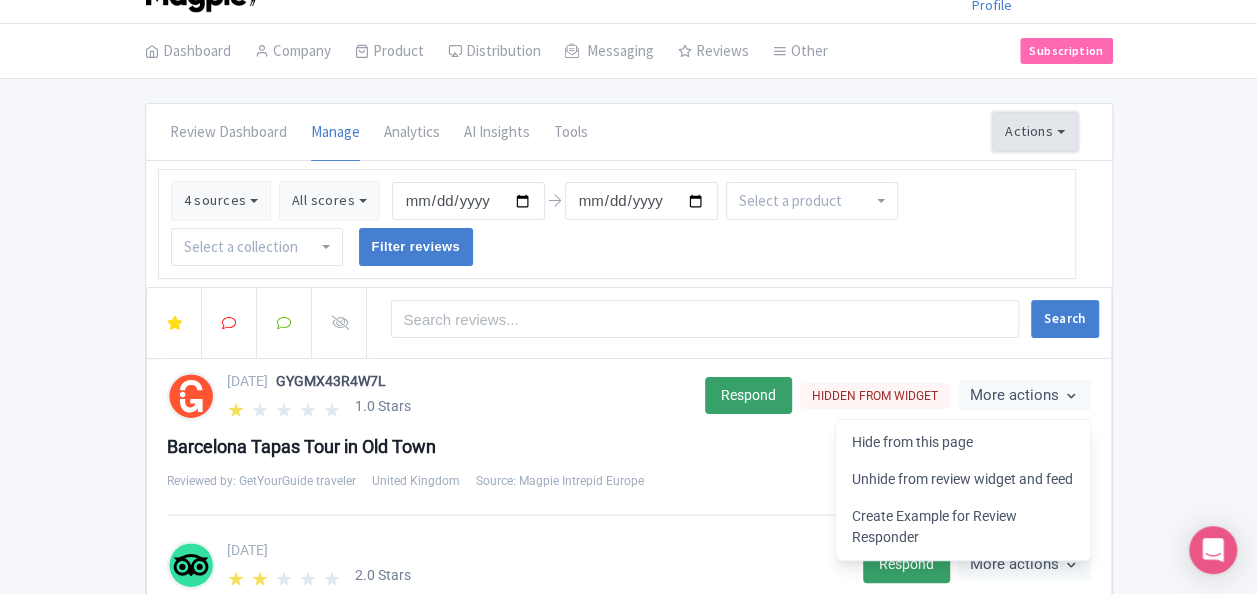 click on "Actions" at bounding box center (1035, 132) 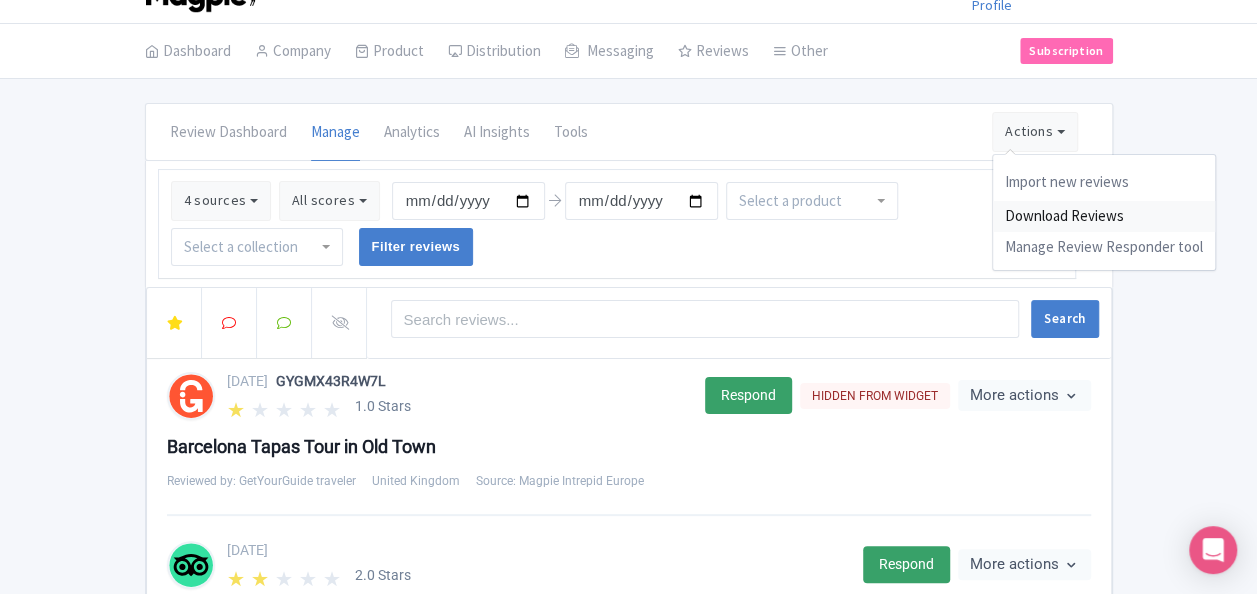 click on "Download Reviews" at bounding box center [1104, 216] 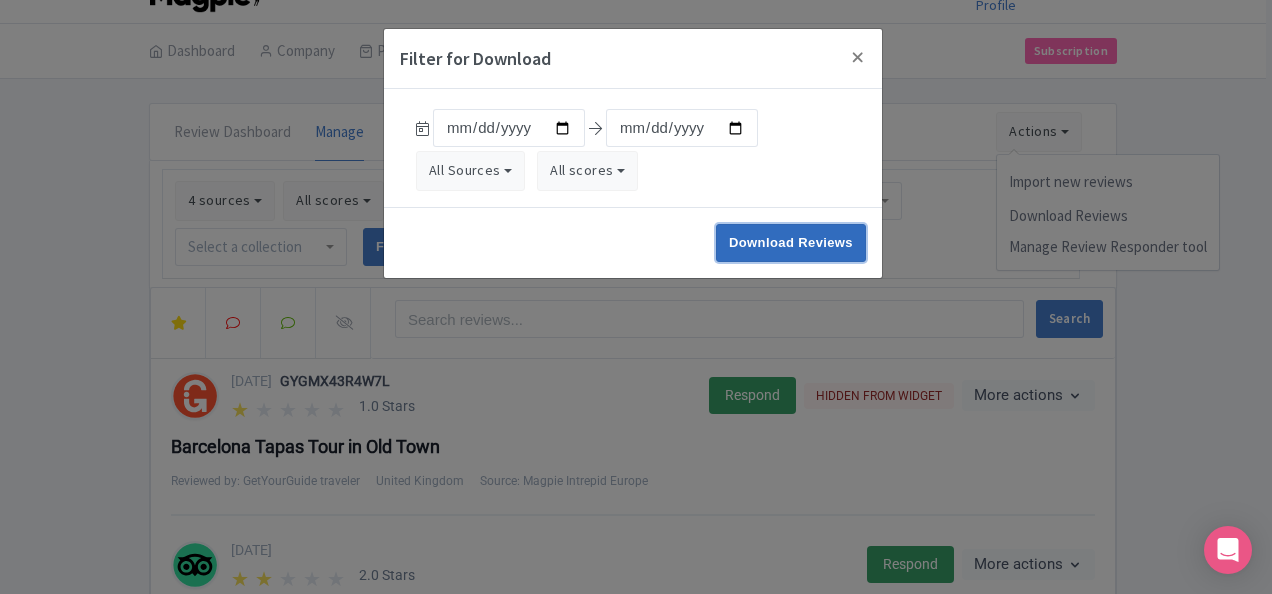 click on "Download Reviews" at bounding box center (791, 243) 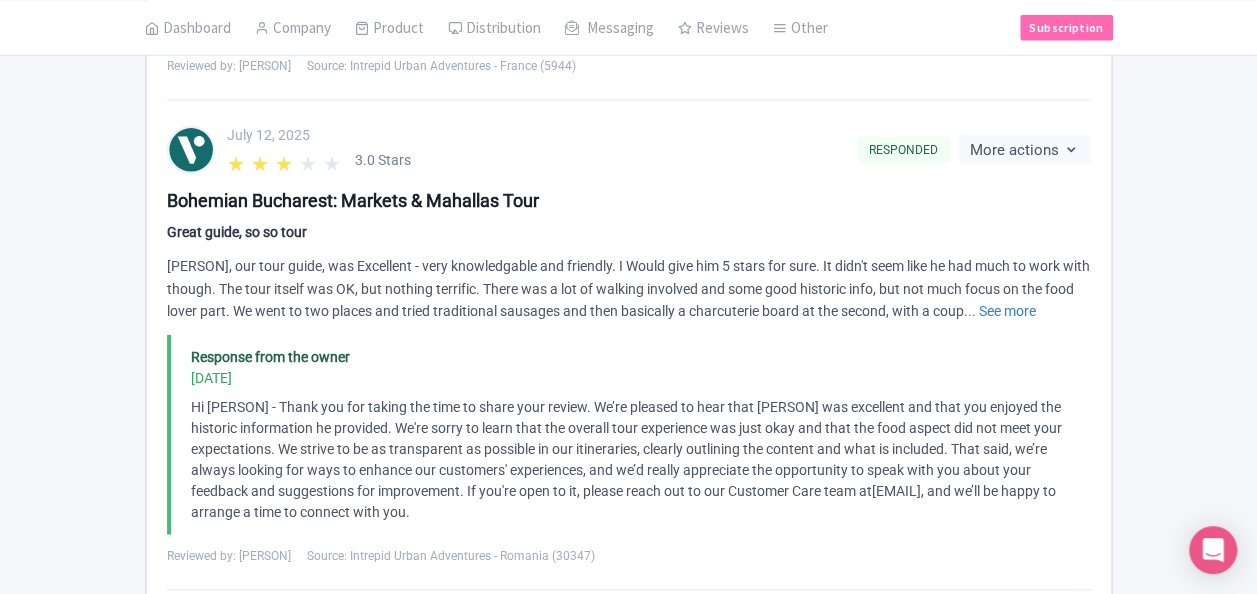 scroll, scrollTop: 2741, scrollLeft: 0, axis: vertical 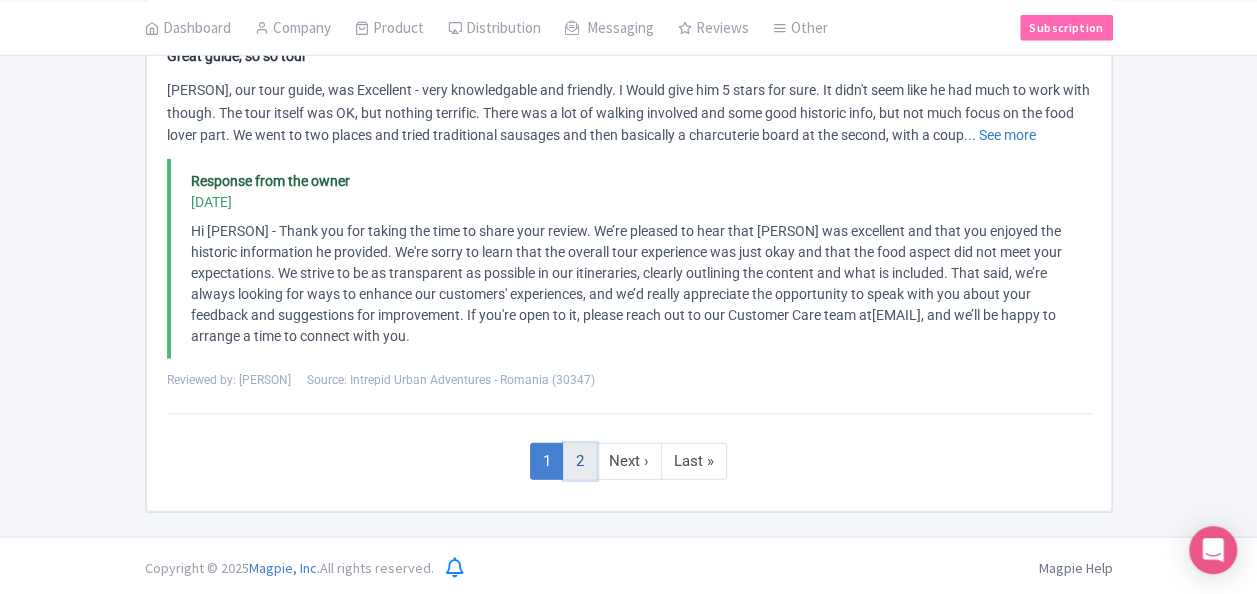 click on "2" at bounding box center (580, 461) 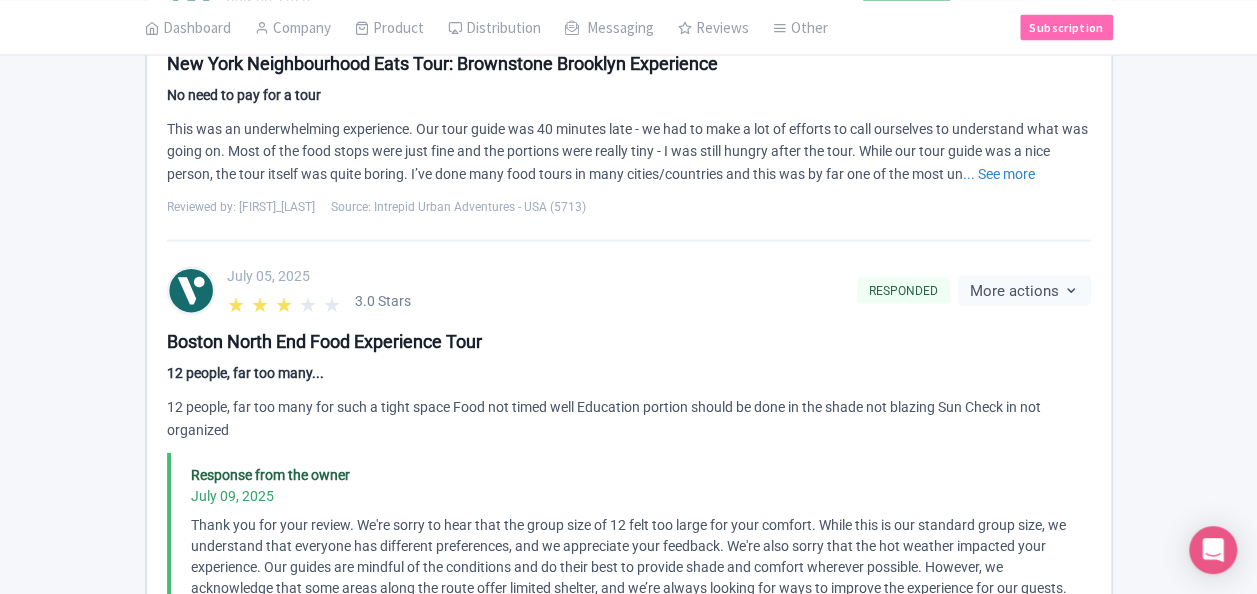 scroll, scrollTop: 2502, scrollLeft: 0, axis: vertical 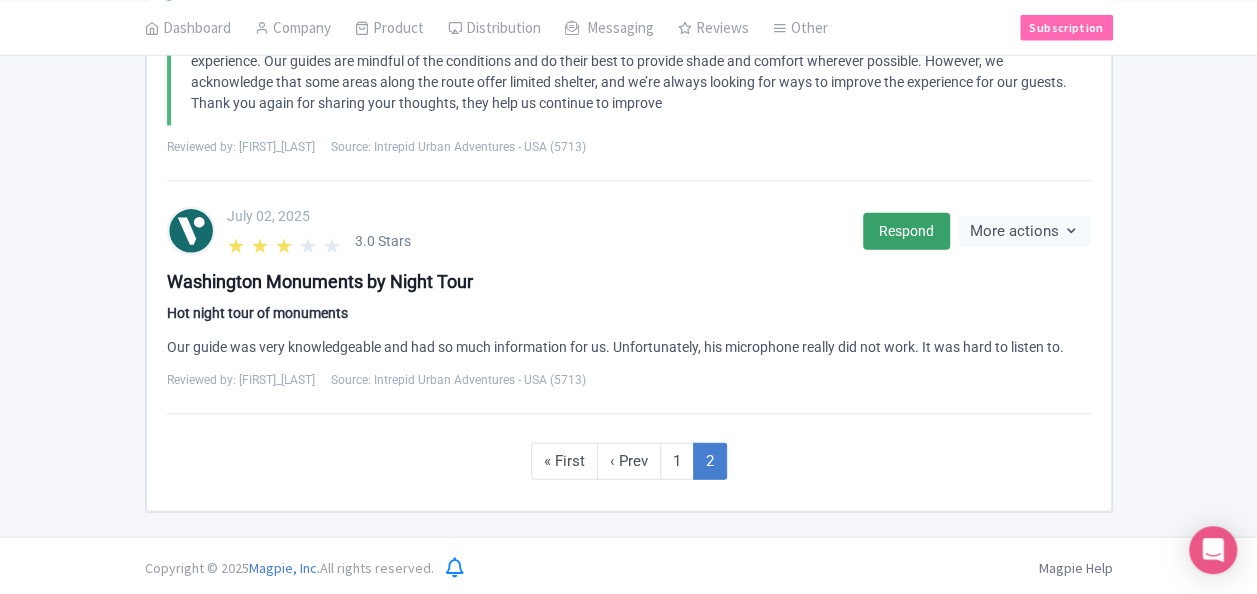 click on "Washington Monuments by Night Tour" at bounding box center (629, 281) 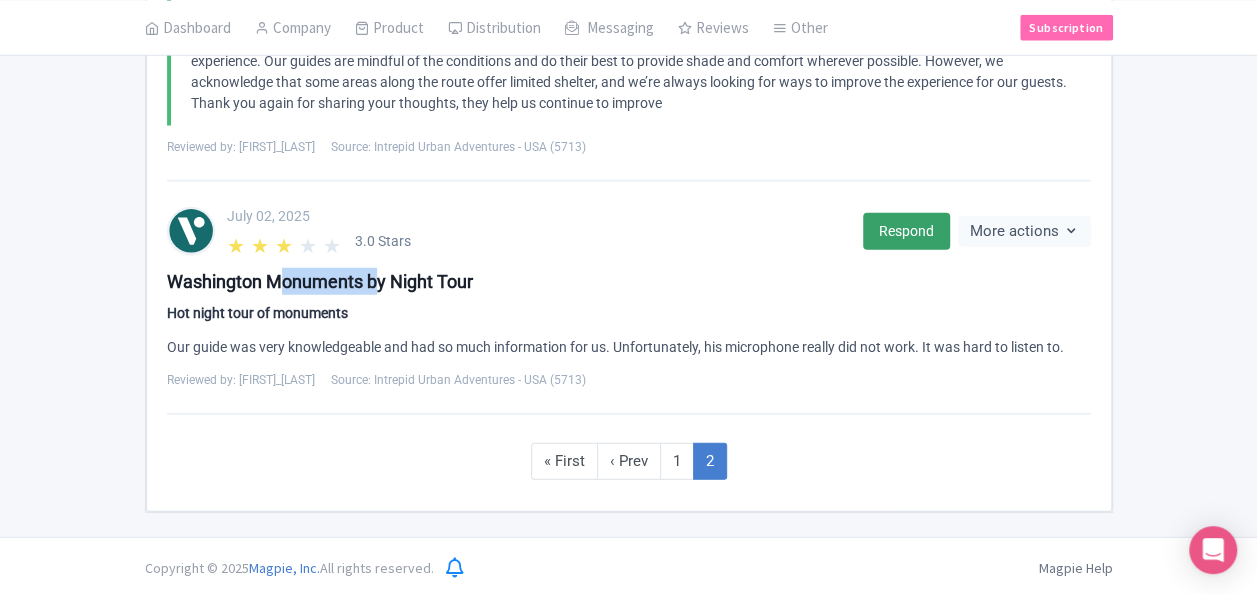 click on "Washington Monuments by Night Tour" at bounding box center (629, 281) 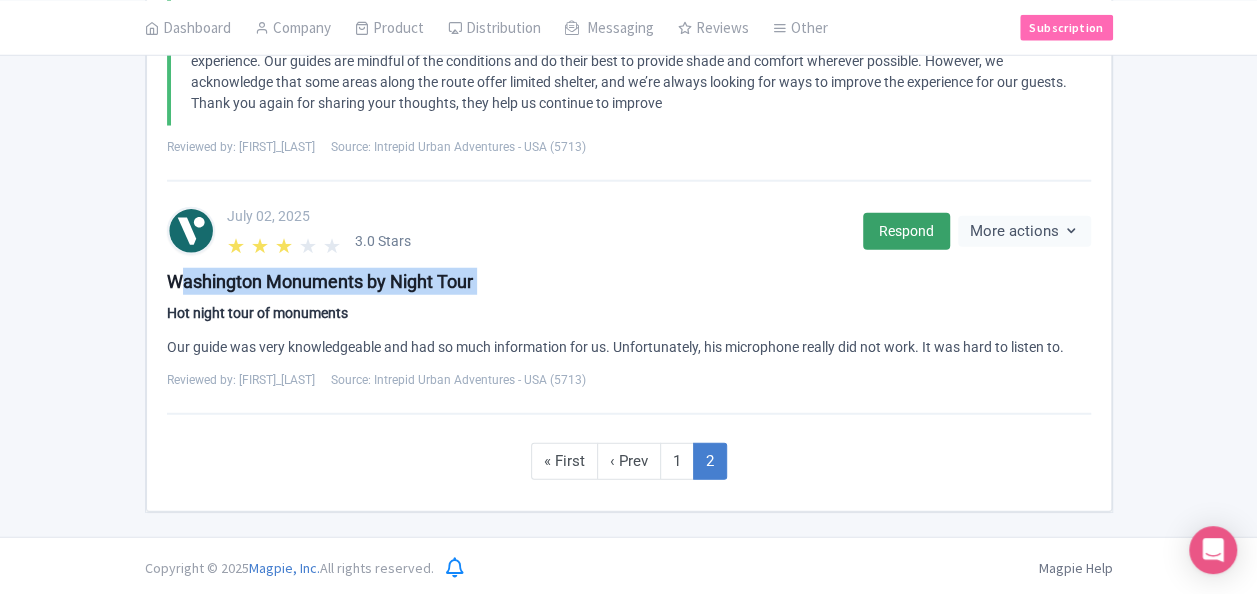 click on "Washington Monuments by Night Tour" at bounding box center [629, 281] 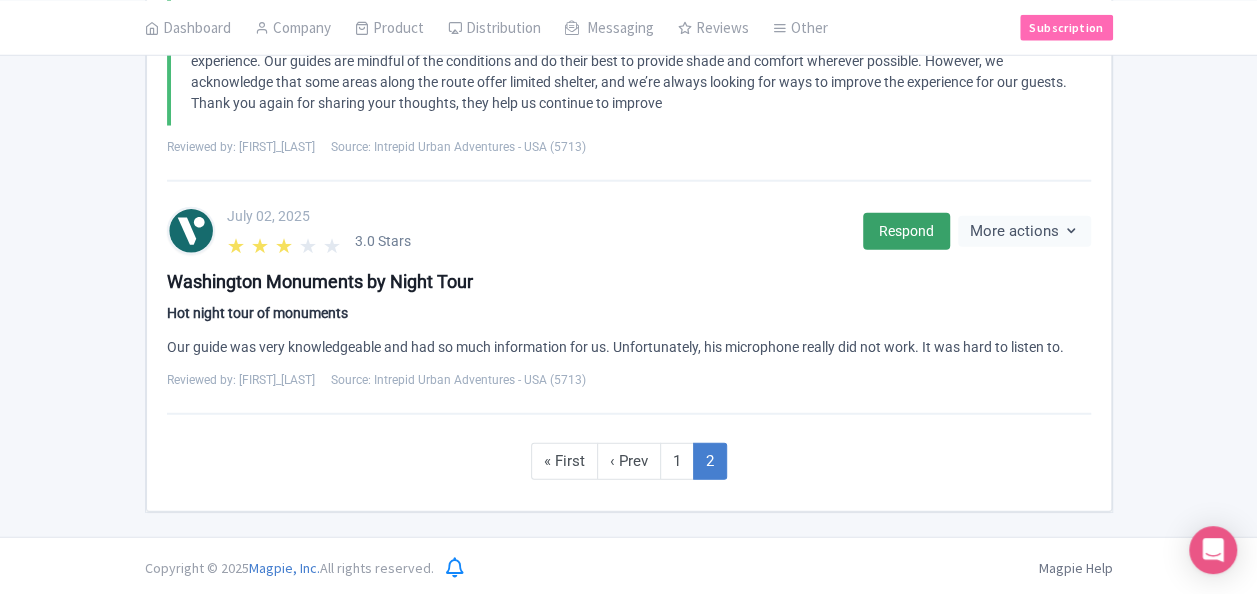 click on "Hot night tour of monuments" at bounding box center (629, 313) 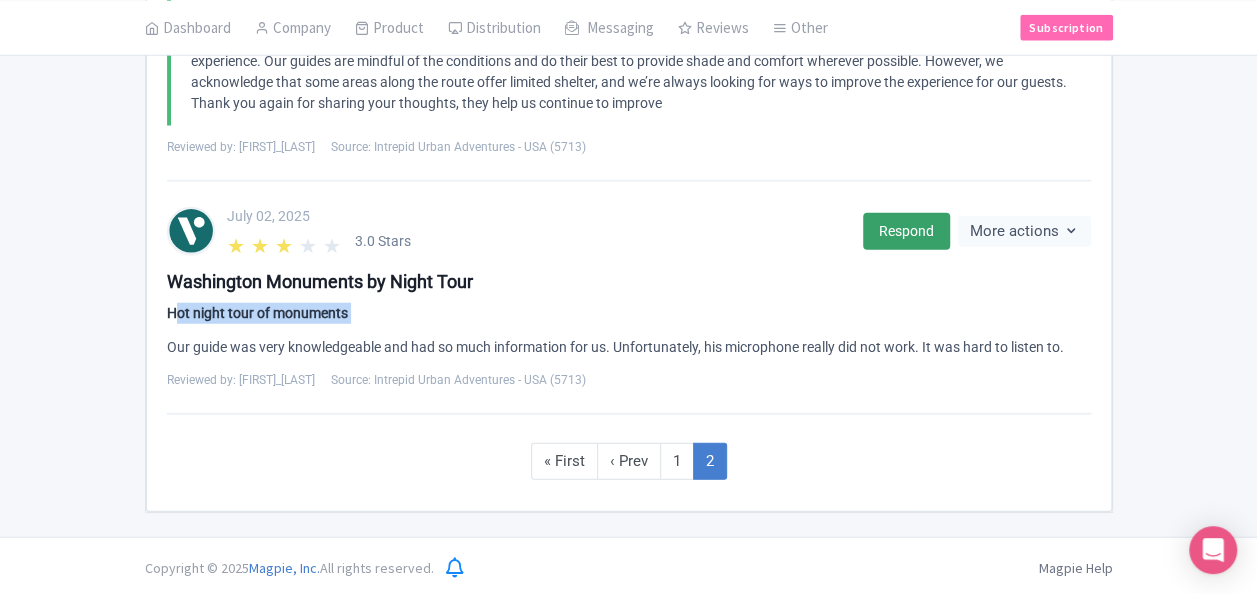 click on "Hot night tour of monuments" at bounding box center (629, 313) 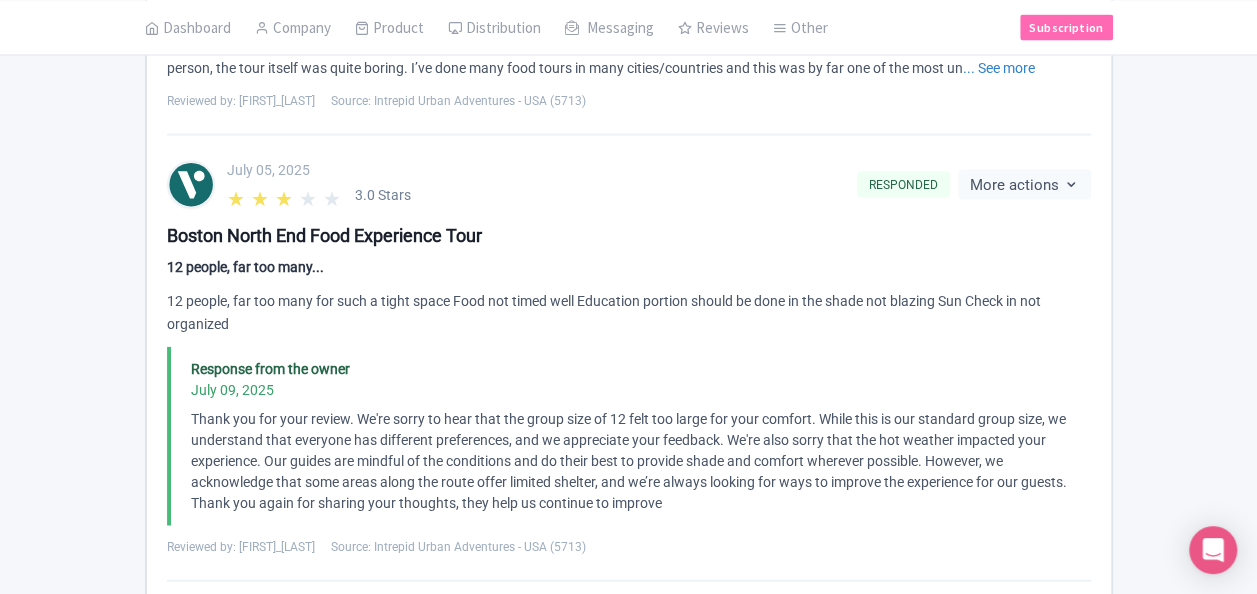 scroll, scrollTop: 2102, scrollLeft: 0, axis: vertical 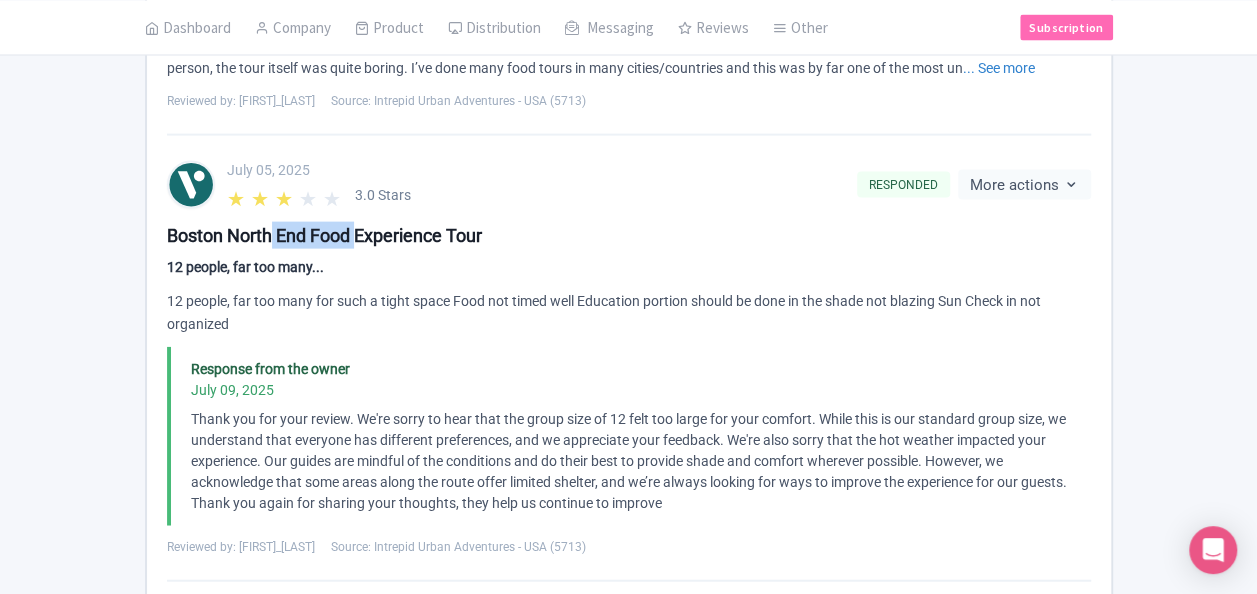 drag, startPoint x: 219, startPoint y: 229, endPoint x: 351, endPoint y: 229, distance: 132 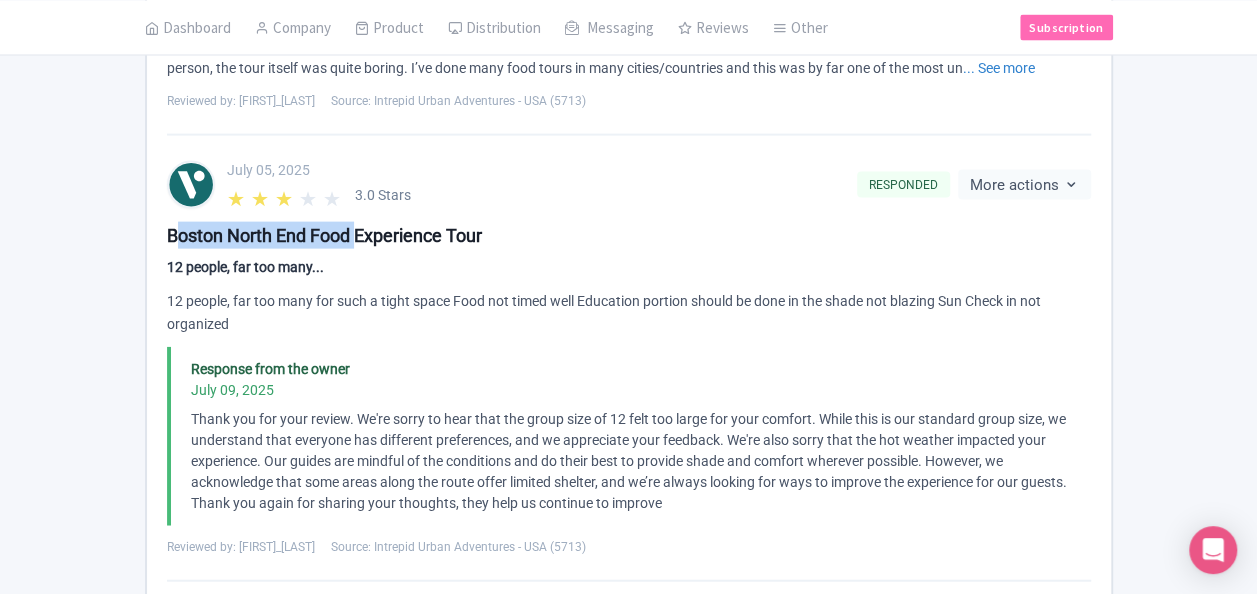 drag, startPoint x: 167, startPoint y: 227, endPoint x: 350, endPoint y: 234, distance: 183.13383 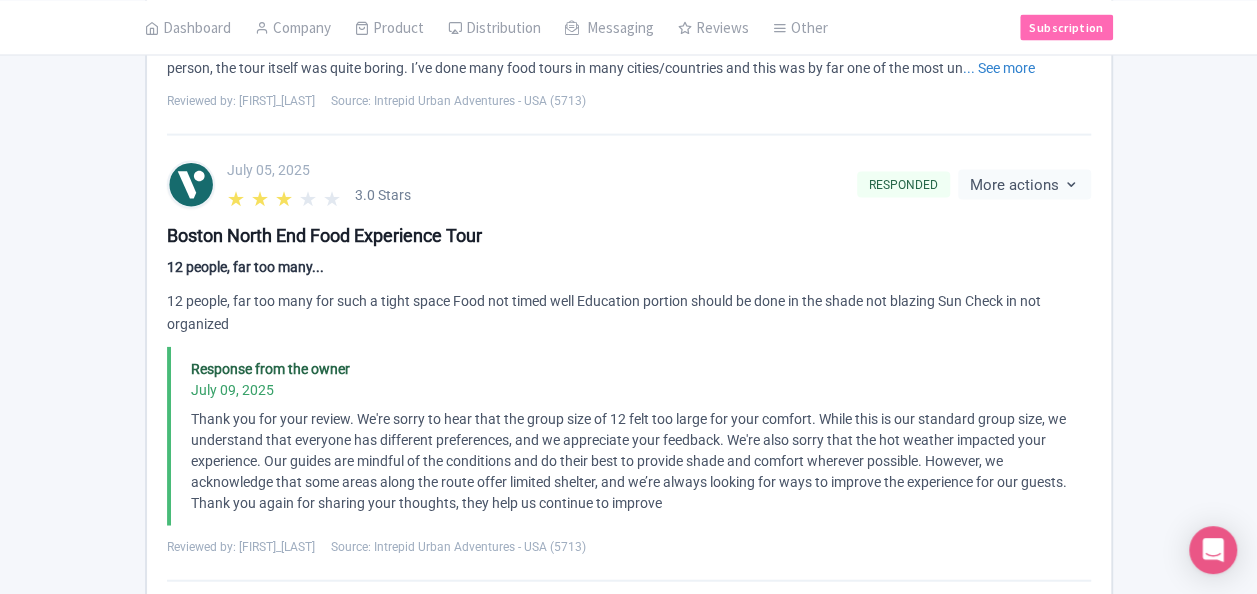 click on "[DATE]" at bounding box center [536, 170] 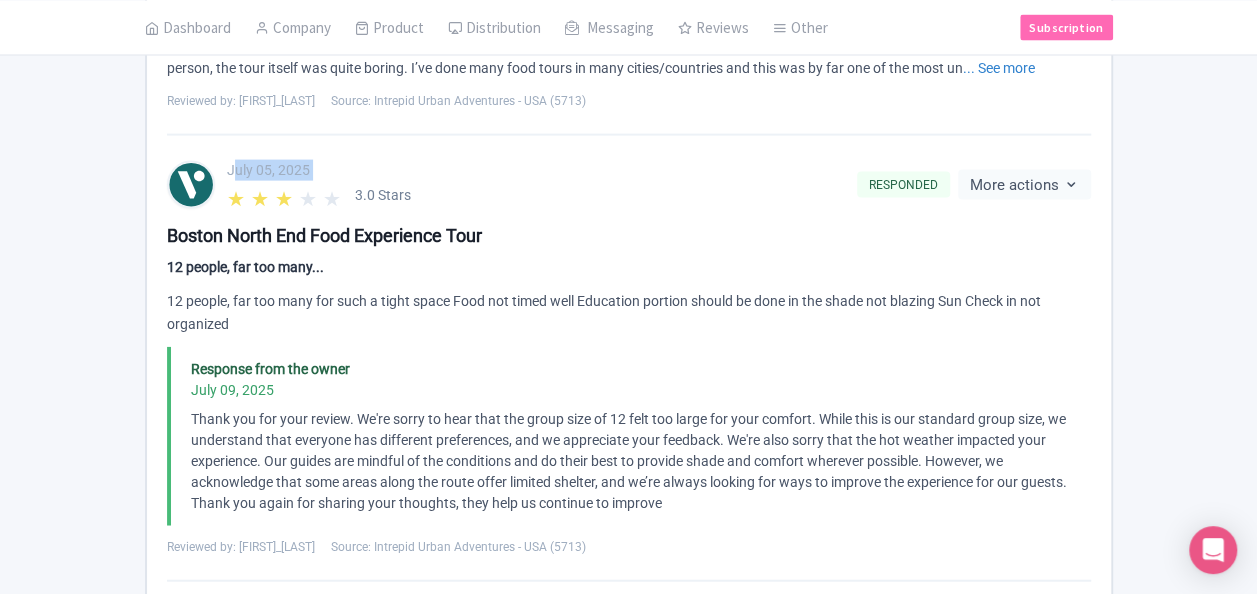 drag, startPoint x: 263, startPoint y: 158, endPoint x: 320, endPoint y: 150, distance: 57.558666 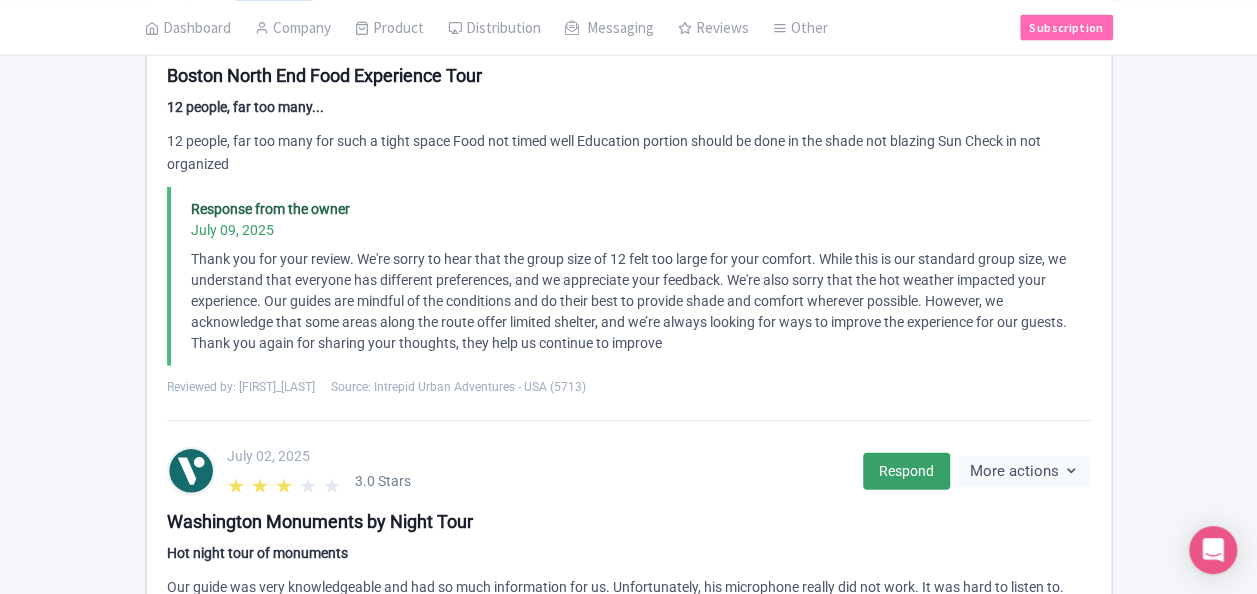 scroll, scrollTop: 2202, scrollLeft: 0, axis: vertical 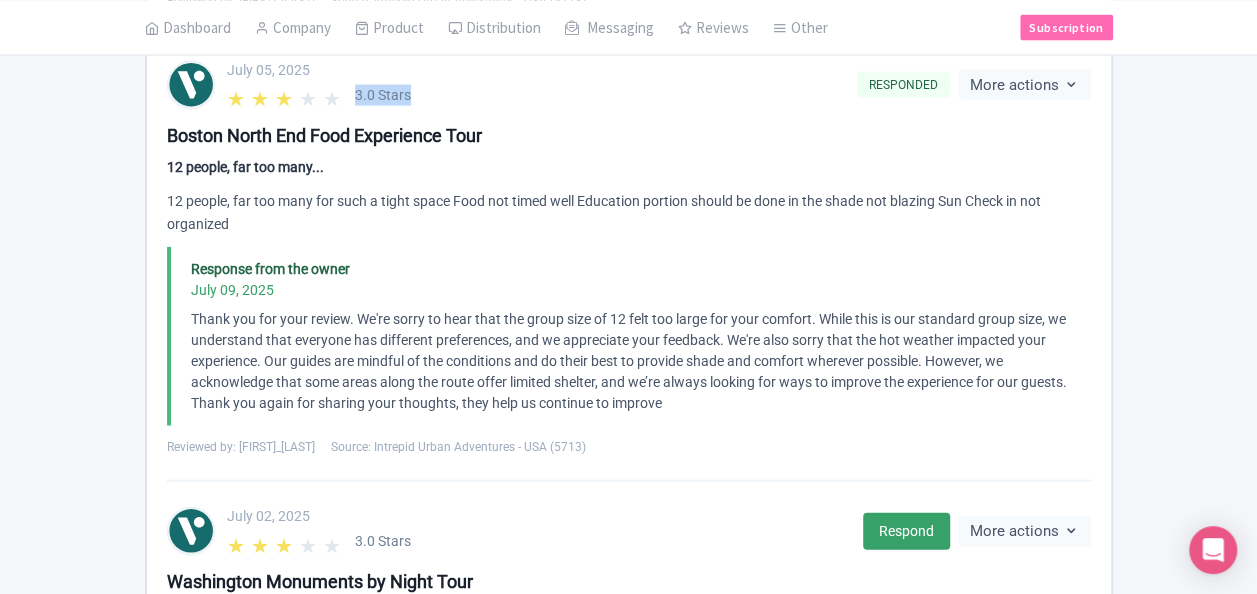 drag, startPoint x: 354, startPoint y: 93, endPoint x: 426, endPoint y: 90, distance: 72.06247 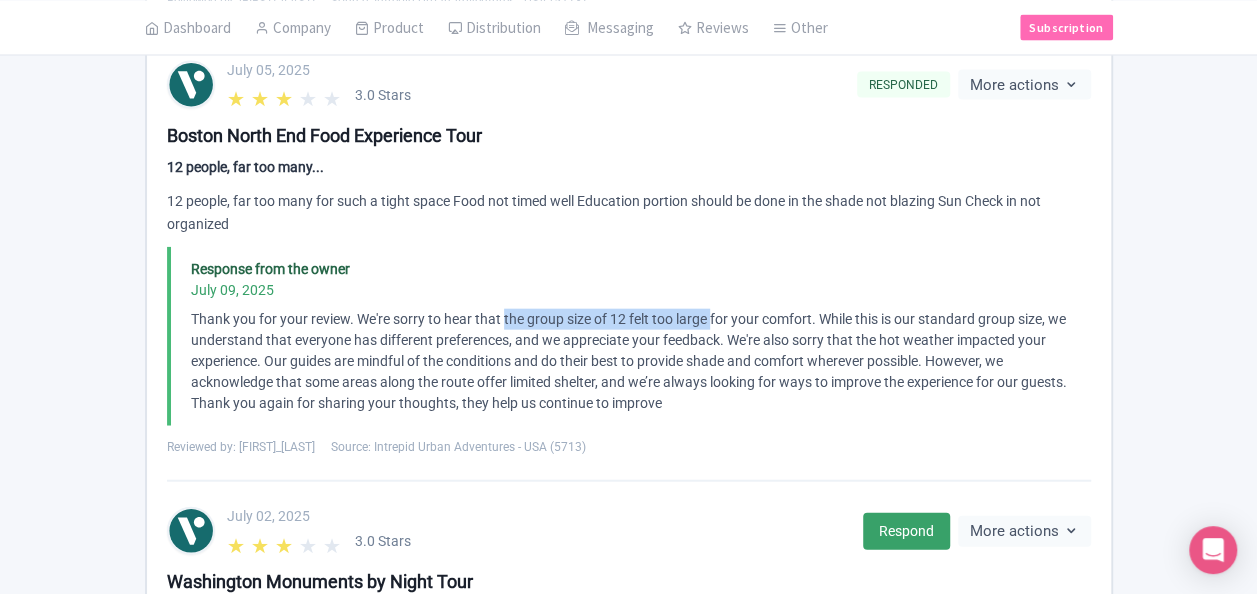 drag, startPoint x: 501, startPoint y: 314, endPoint x: 709, endPoint y: 316, distance: 208.00961 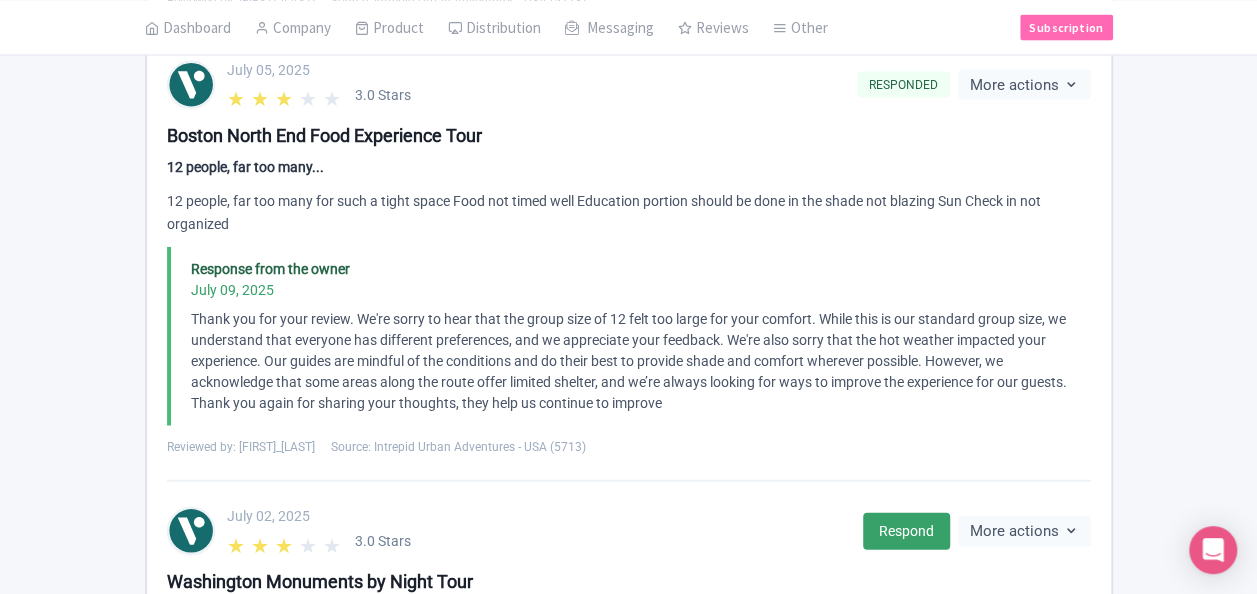 click on "Boston North End Food Experience Tour
12 people, far too many...
12 people, far too many for such a tight space
Food not timed well
Education portion should be done in the shade not blazing Sun
Check in not organized
Response from the owner
July 09, 2025
Thank you for your review. We're sorry to hear that the group size of 12 felt too large for your comfort. While this is our standard group size, we understand that everyone has different preferences, and we appreciate your feedback. We're also sorry that the hot weather impacted your experience. Our guides are mindful of the conditions and do their best to provide shade and comfort wherever possible. However, we acknowledge that some areas along the route offer limited shelter, and we’re always looking for ways to improve the experience for our guests. Thank you again for sharing your thoughts, they help us continue to improve
Reviewed by: Amy_P
Source: Intrepid Urban Adventures - USA (5713)" at bounding box center [629, 289] 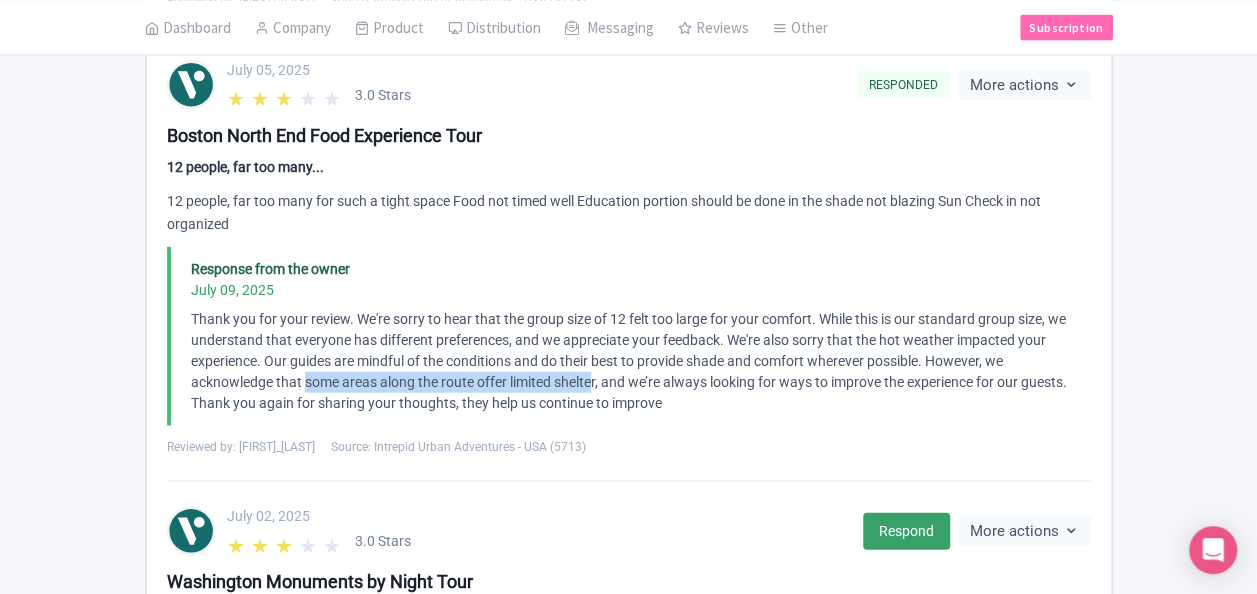 drag, startPoint x: 302, startPoint y: 382, endPoint x: 594, endPoint y: 373, distance: 292.13867 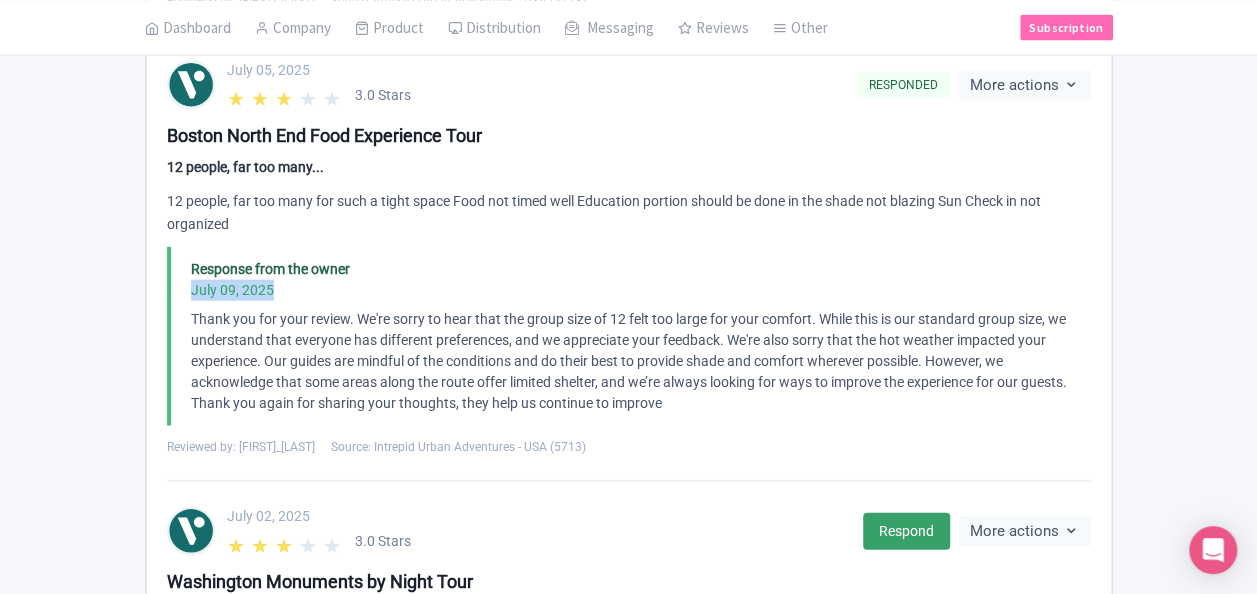 drag, startPoint x: 190, startPoint y: 286, endPoint x: 282, endPoint y: 286, distance: 92 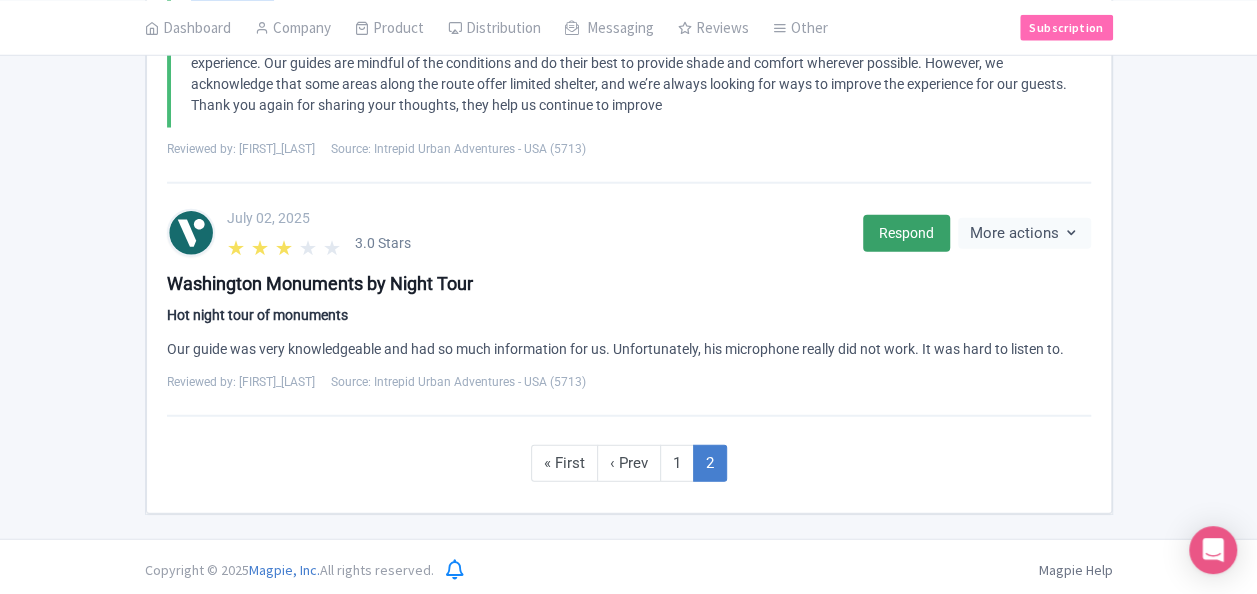 scroll, scrollTop: 2502, scrollLeft: 0, axis: vertical 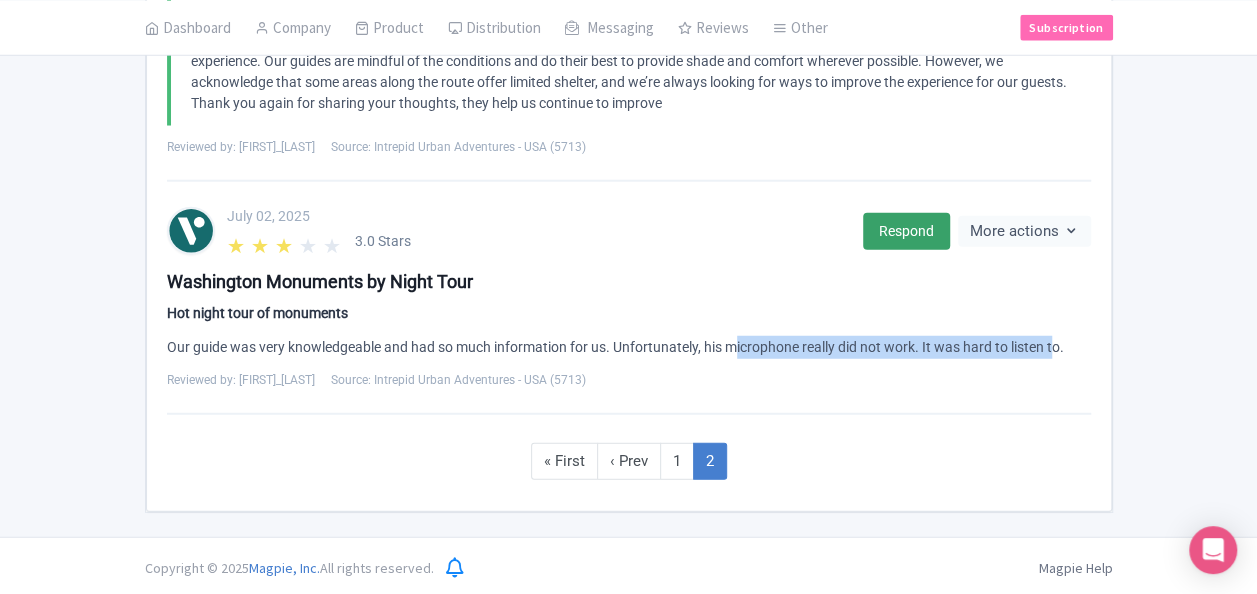 drag, startPoint x: 725, startPoint y: 347, endPoint x: 1047, endPoint y: 349, distance: 322.00623 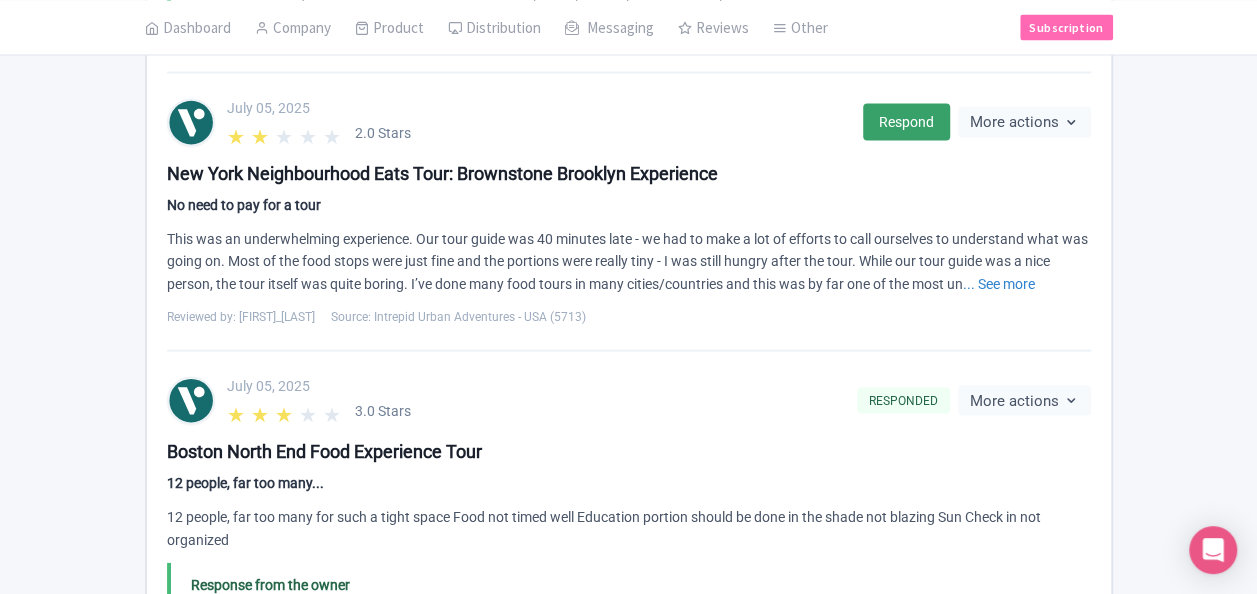 scroll, scrollTop: 1802, scrollLeft: 0, axis: vertical 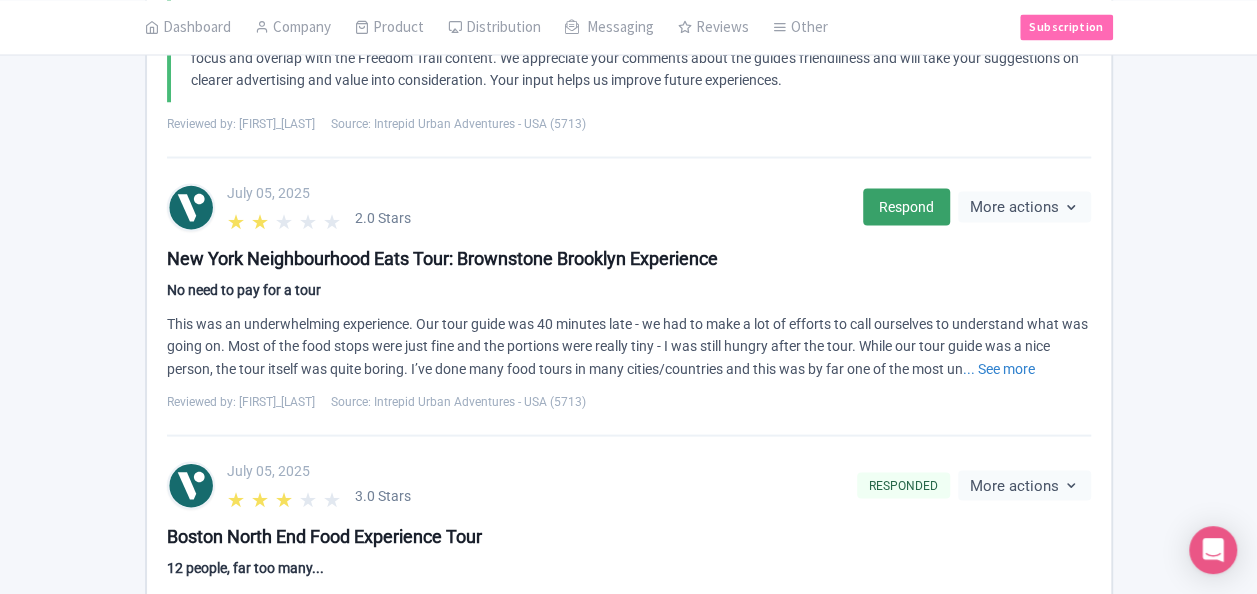 click on "New York Neighbourhood Eats Tour: Brownstone Brooklyn Experience" at bounding box center (629, 257) 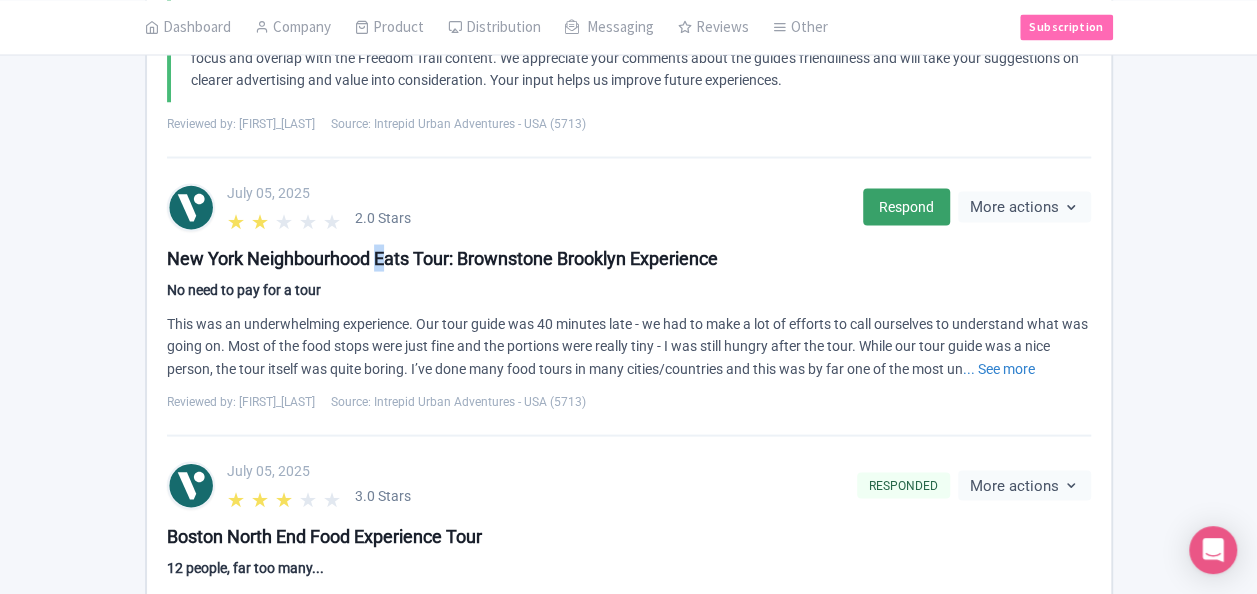 click on "New York Neighbourhood Eats Tour: Brownstone Brooklyn Experience" at bounding box center [629, 257] 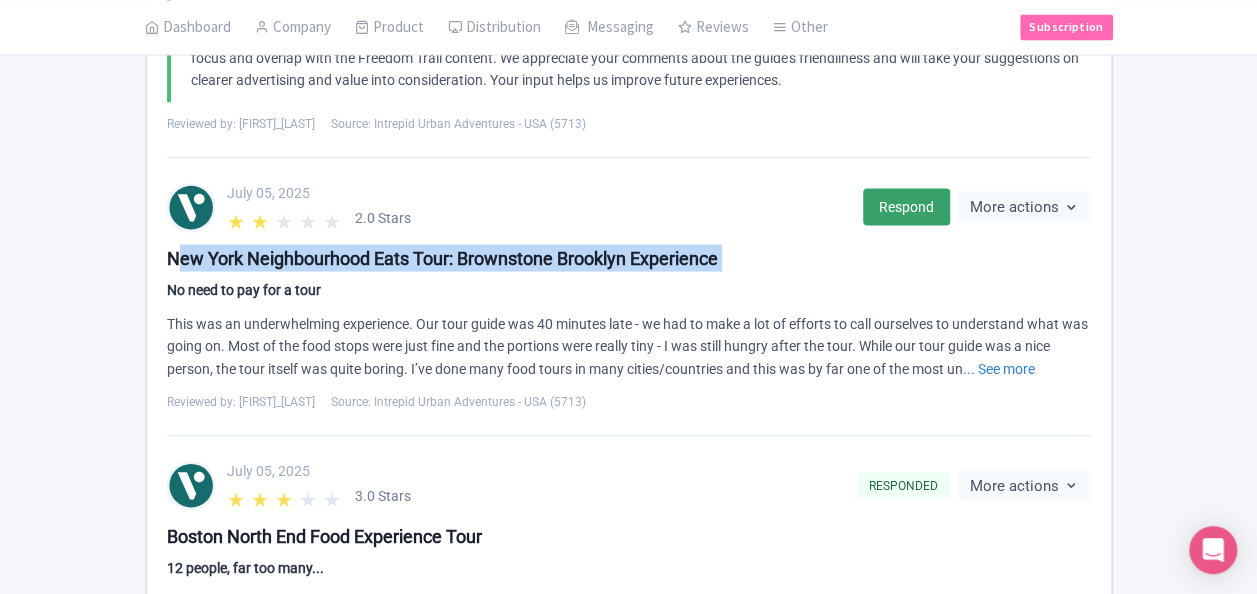click on "New York Neighbourhood Eats Tour: Brownstone Brooklyn Experience" at bounding box center [629, 257] 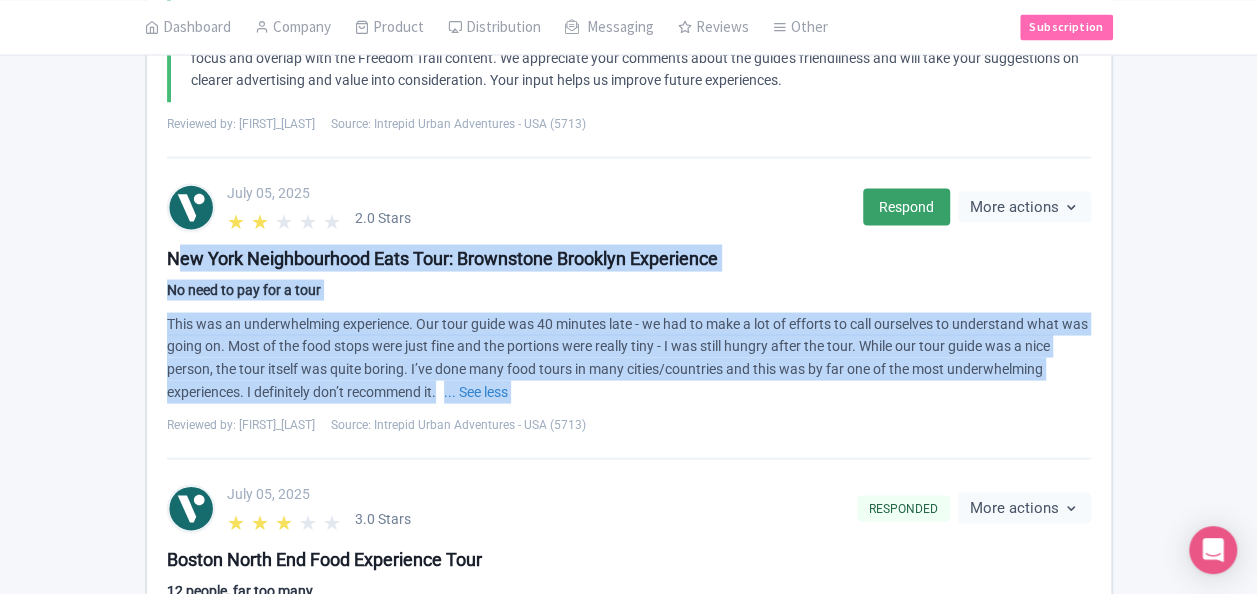 click on "New York Neighbourhood Eats Tour: Brownstone Brooklyn Experience" at bounding box center (629, 257) 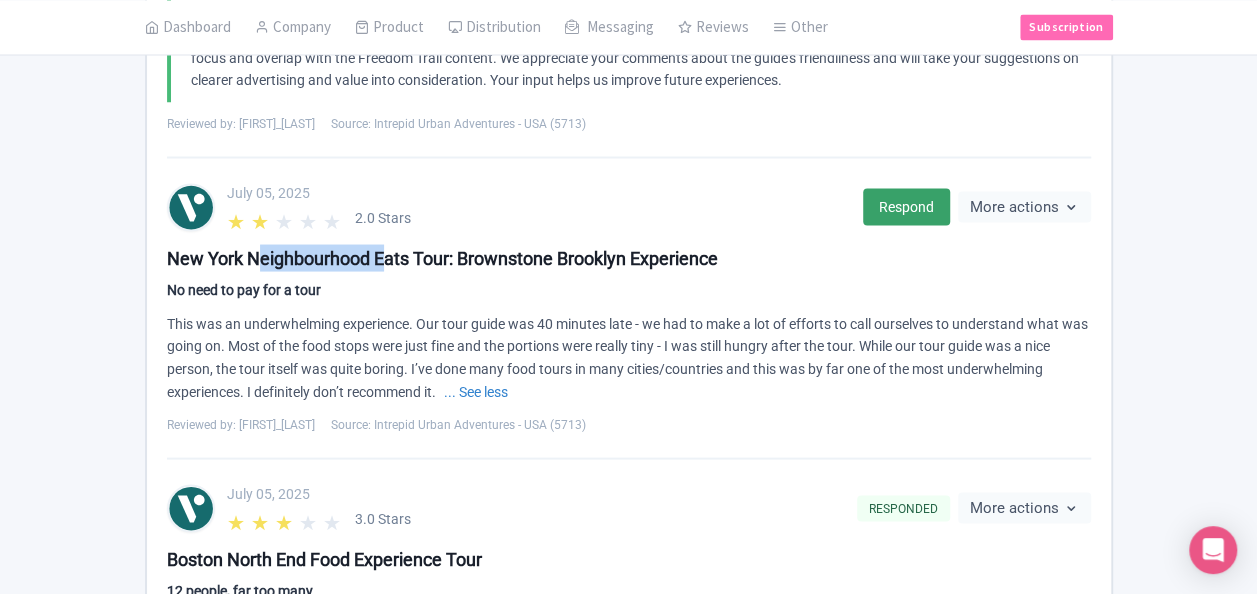 click on "New York Neighbourhood Eats Tour: Brownstone Brooklyn Experience" at bounding box center (629, 257) 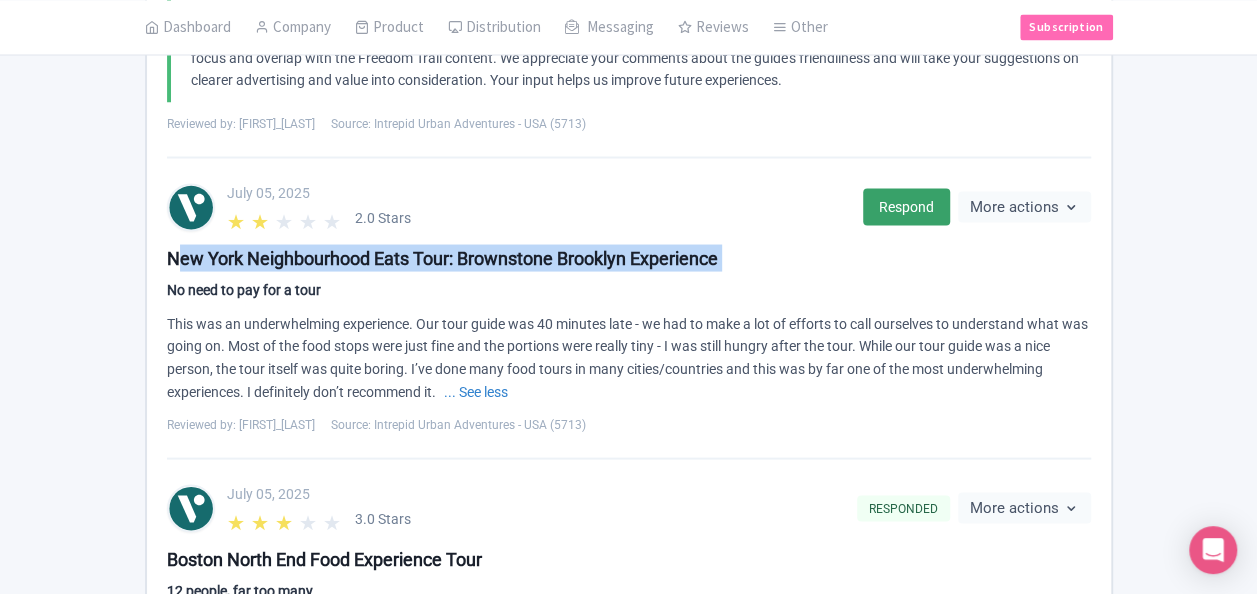 click on "New York Neighbourhood Eats Tour: Brownstone Brooklyn Experience" at bounding box center [629, 257] 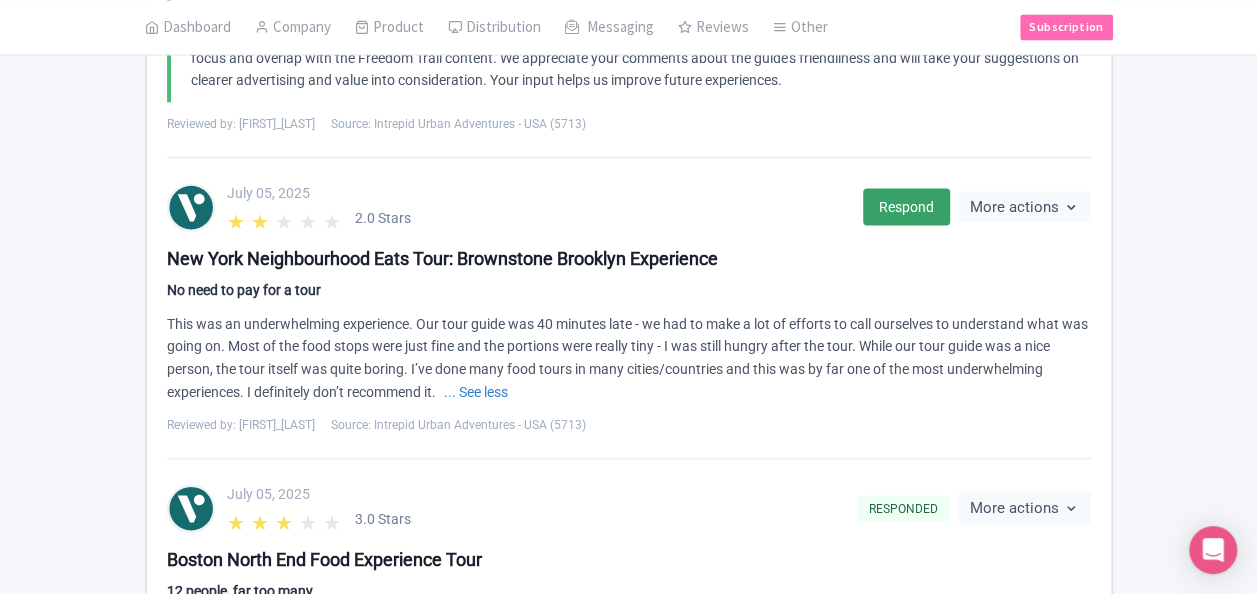 click on "No need to pay for a tour" at bounding box center [629, 289] 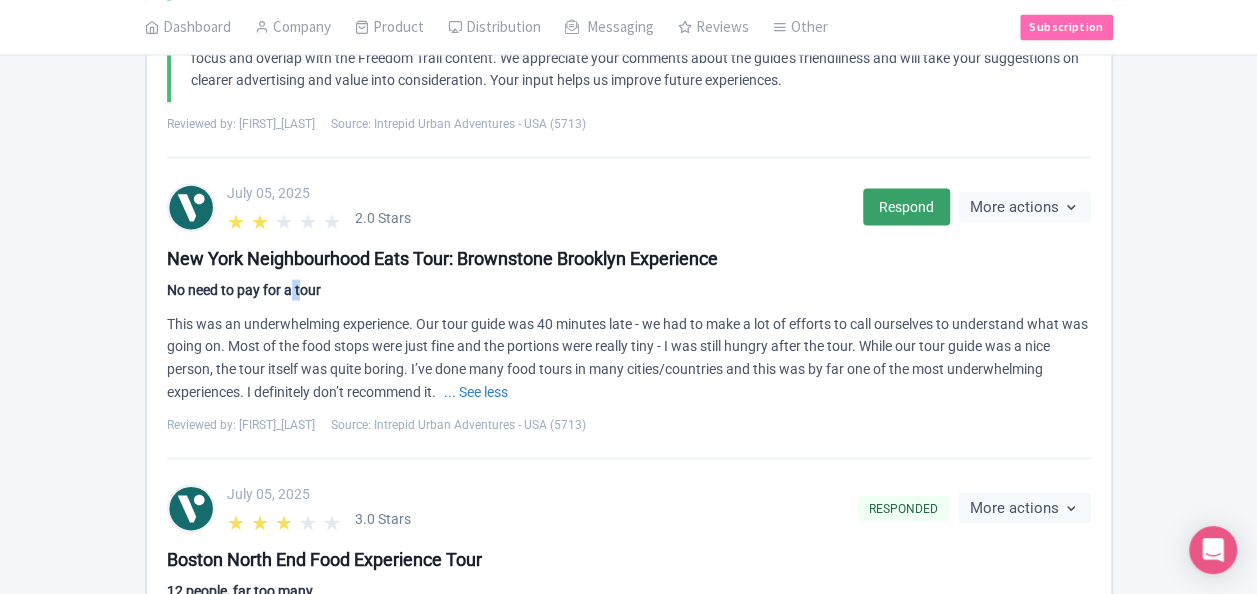 click on "No need to pay for a tour" at bounding box center (629, 289) 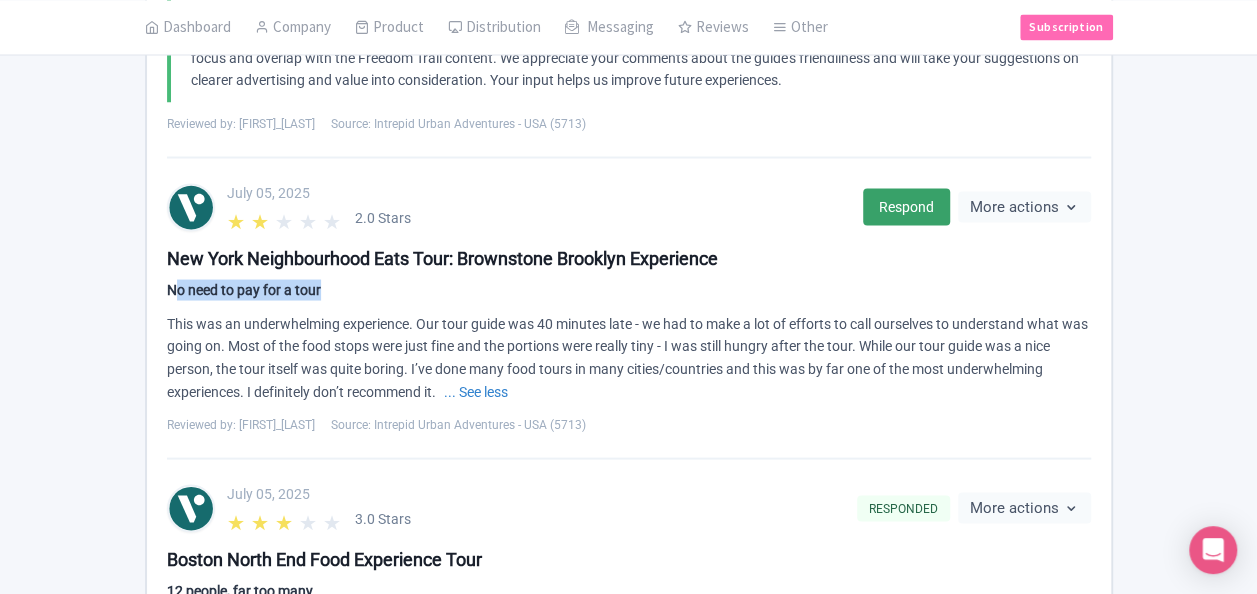 click on "No need to pay for a tour" at bounding box center (629, 289) 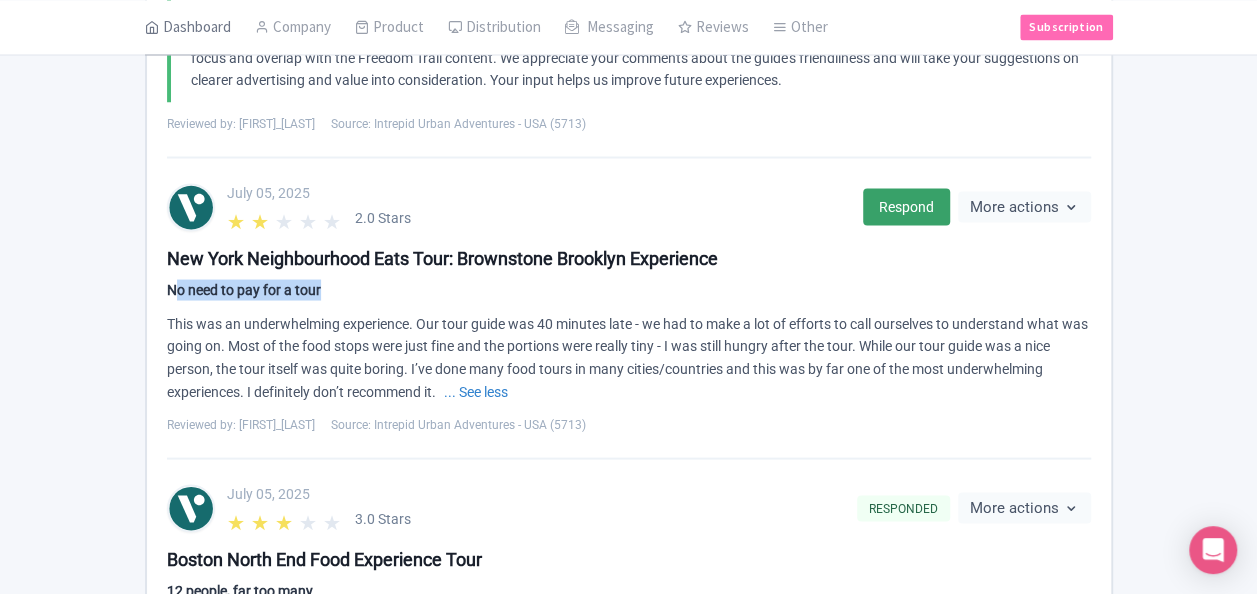 copy on "No need to pay for a tour" 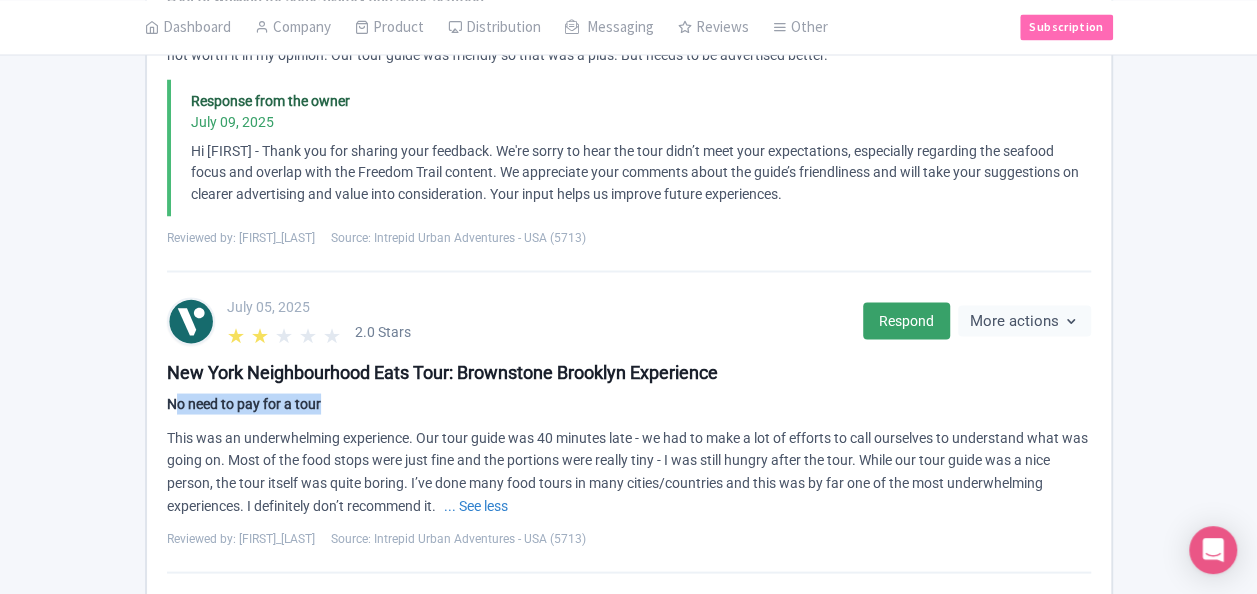 scroll, scrollTop: 1502, scrollLeft: 0, axis: vertical 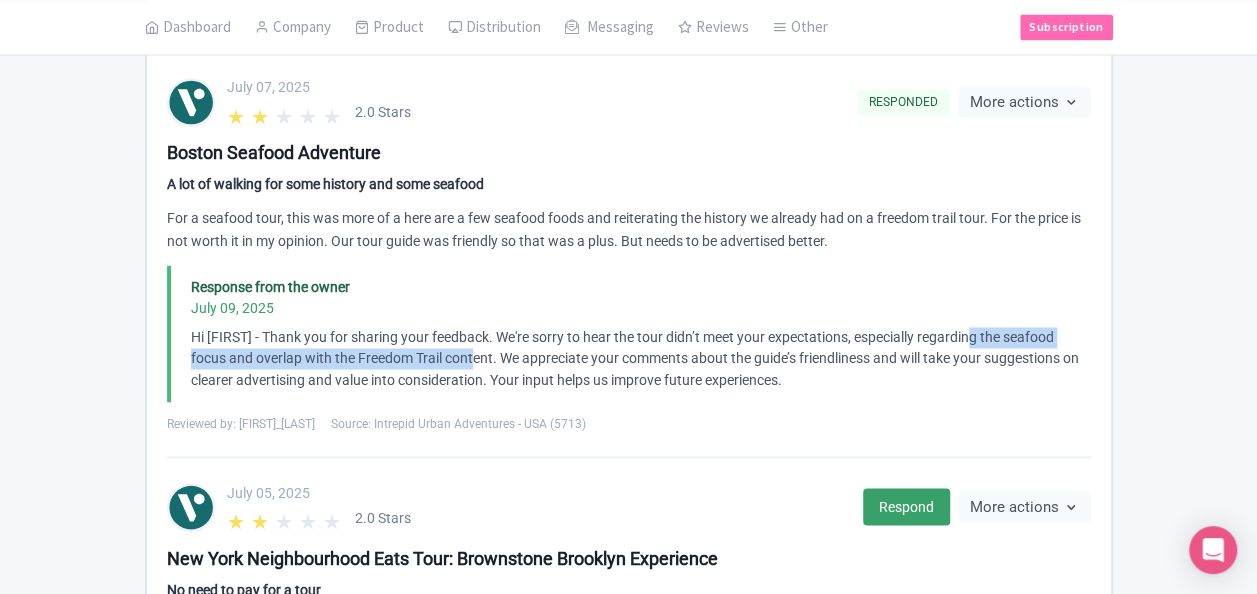 drag, startPoint x: 972, startPoint y: 331, endPoint x: 493, endPoint y: 360, distance: 479.87708 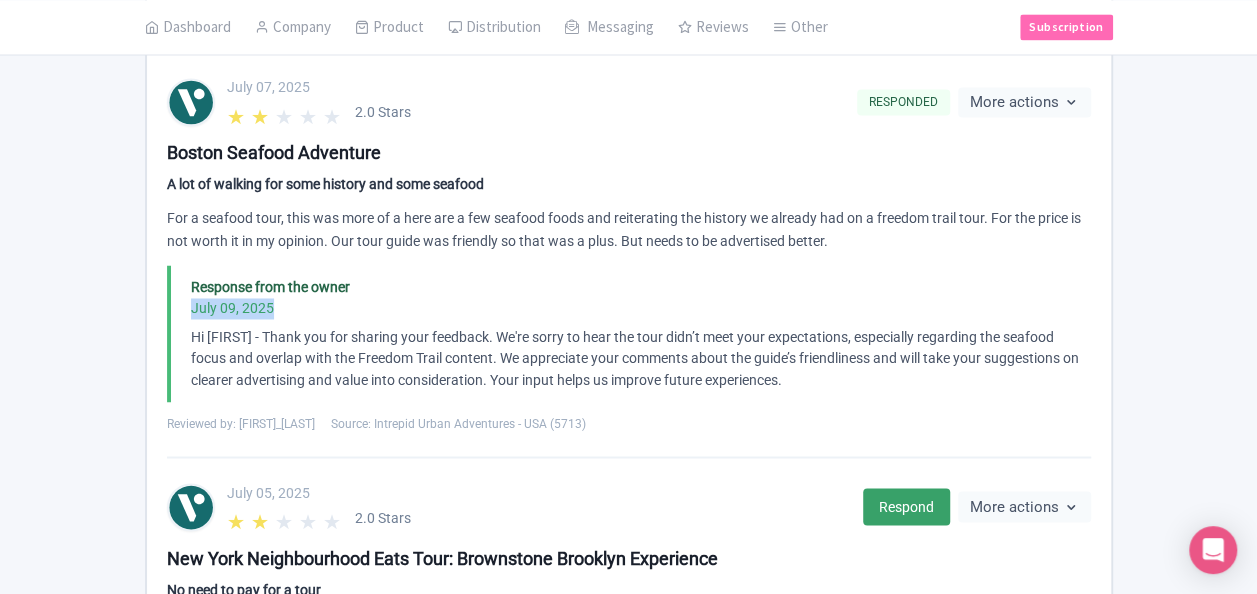drag, startPoint x: 188, startPoint y: 307, endPoint x: 294, endPoint y: 311, distance: 106.07545 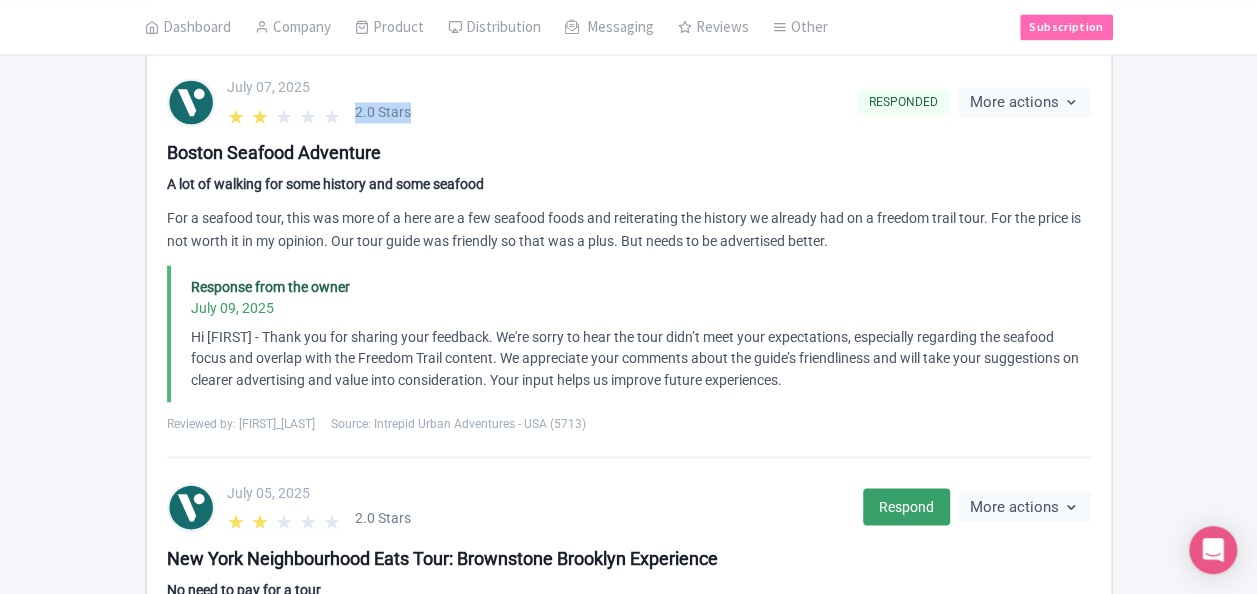 drag, startPoint x: 402, startPoint y: 105, endPoint x: 438, endPoint y: 108, distance: 36.124783 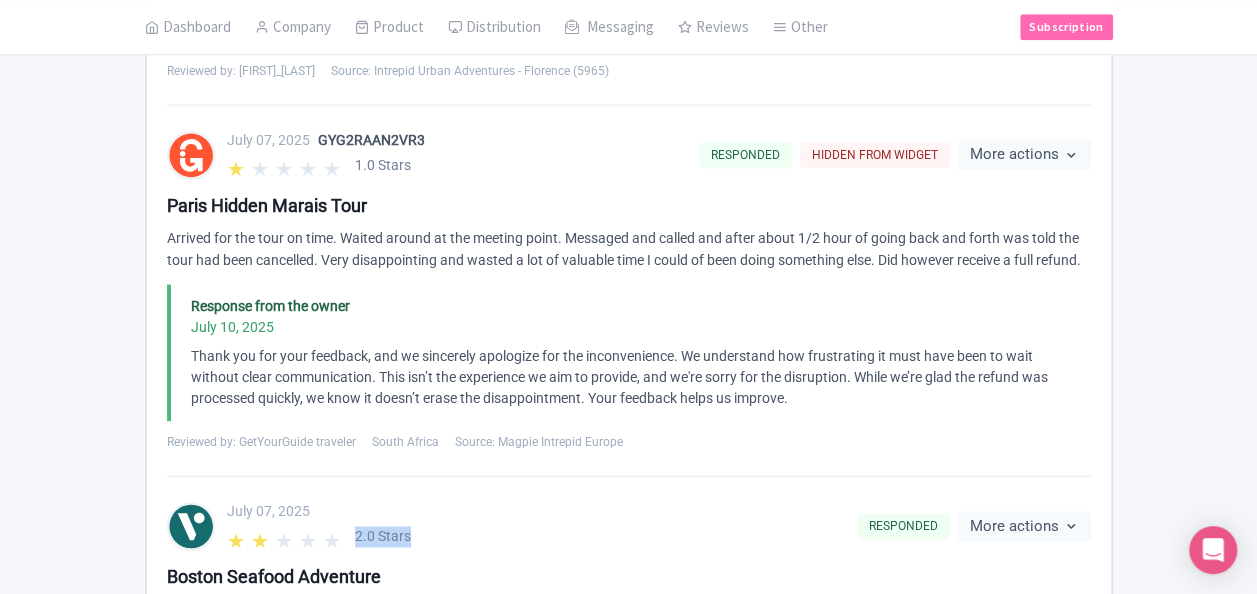 scroll, scrollTop: 1024, scrollLeft: 0, axis: vertical 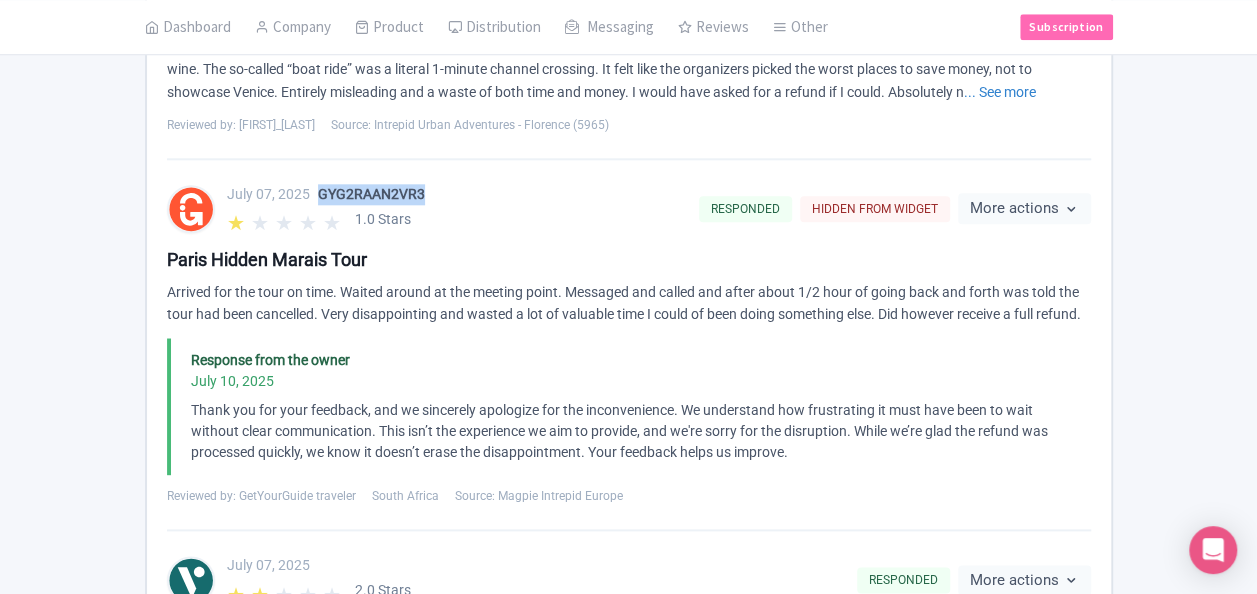 drag, startPoint x: 320, startPoint y: 185, endPoint x: 455, endPoint y: 188, distance: 135.03333 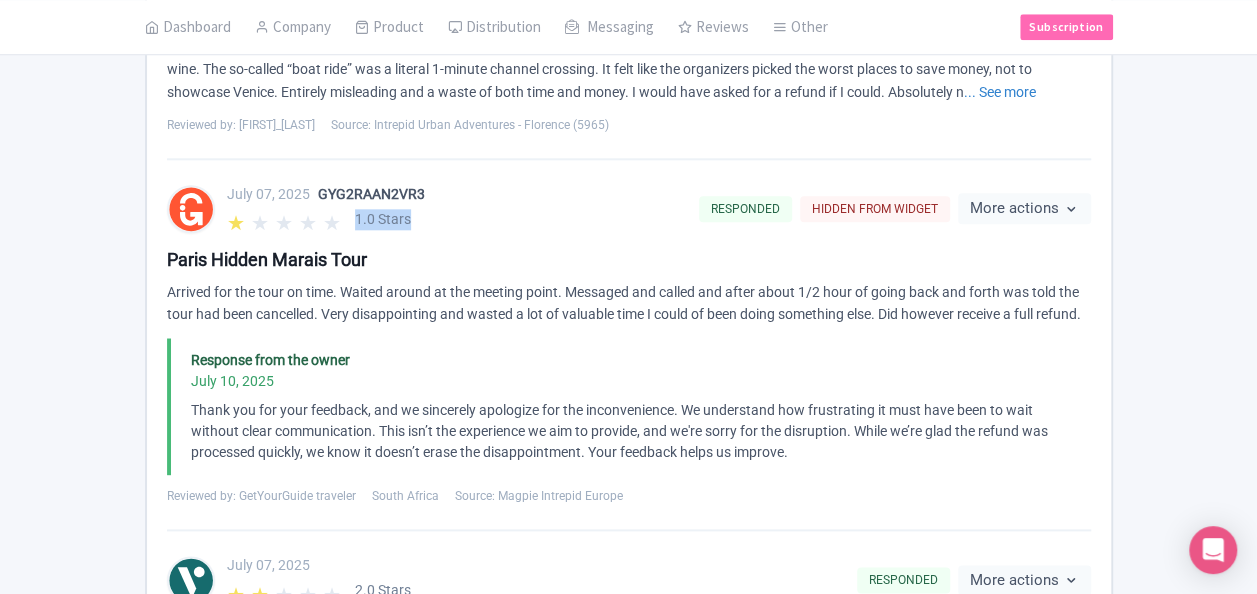 drag, startPoint x: 351, startPoint y: 208, endPoint x: 415, endPoint y: 208, distance: 64 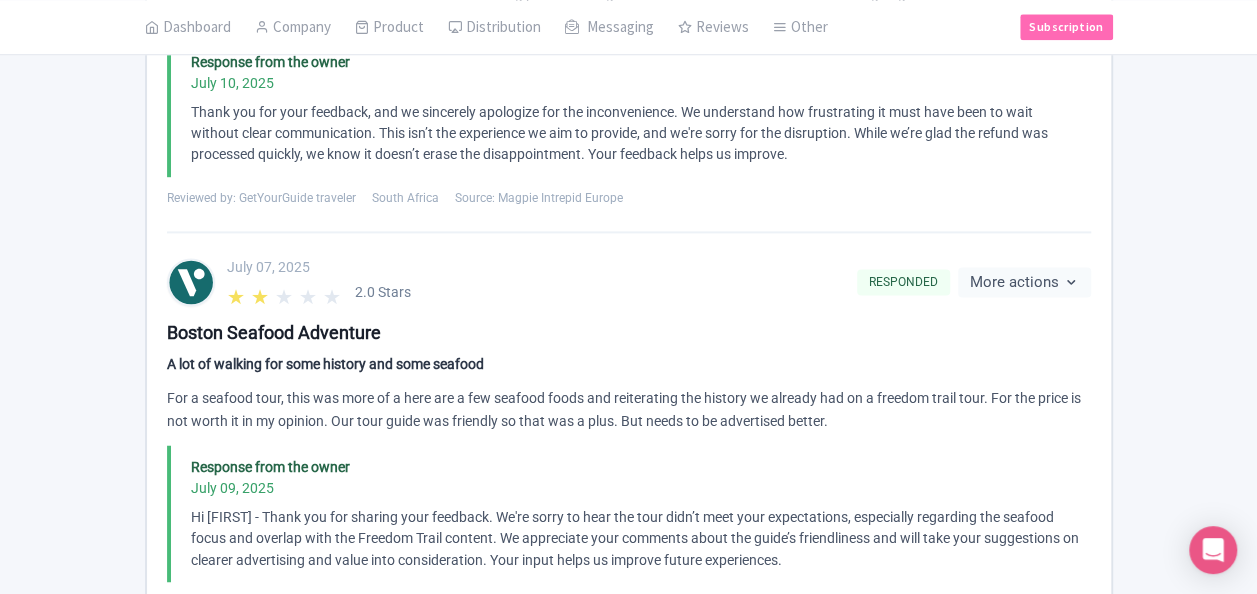 scroll, scrollTop: 1324, scrollLeft: 0, axis: vertical 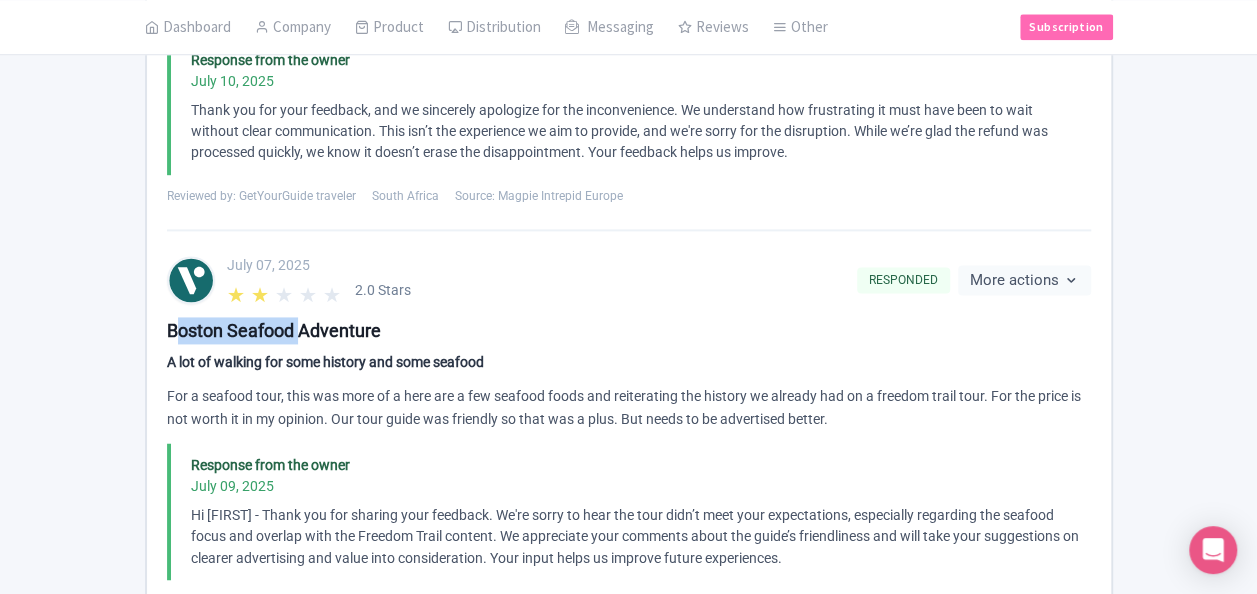 drag, startPoint x: 167, startPoint y: 324, endPoint x: 294, endPoint y: 320, distance: 127.06297 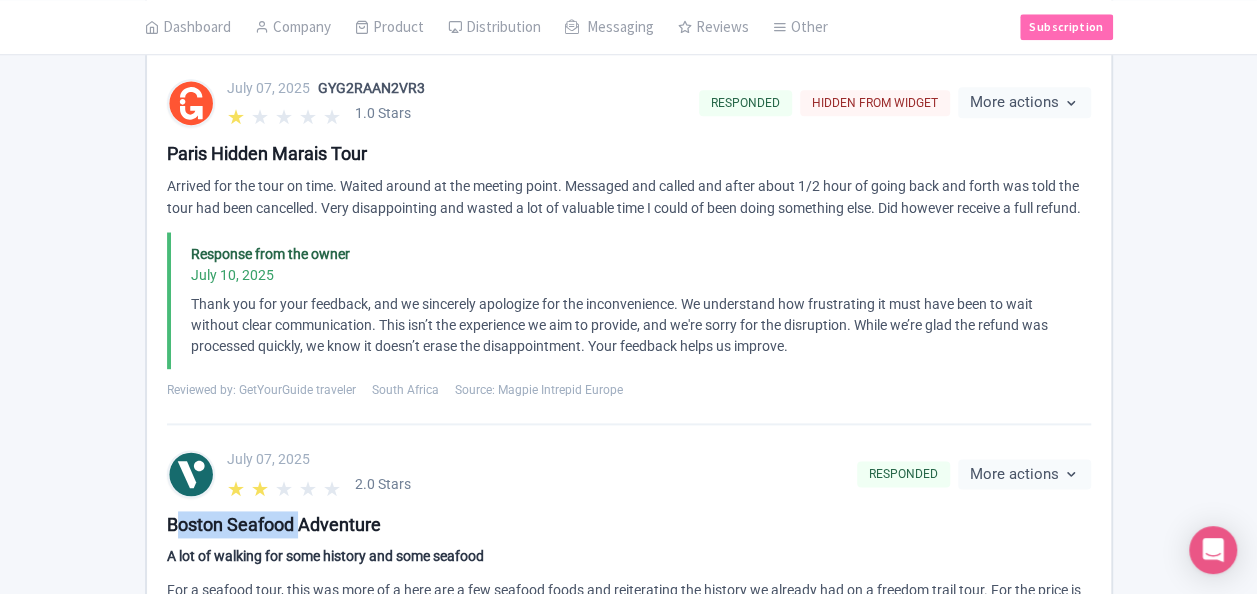 scroll, scrollTop: 1124, scrollLeft: 0, axis: vertical 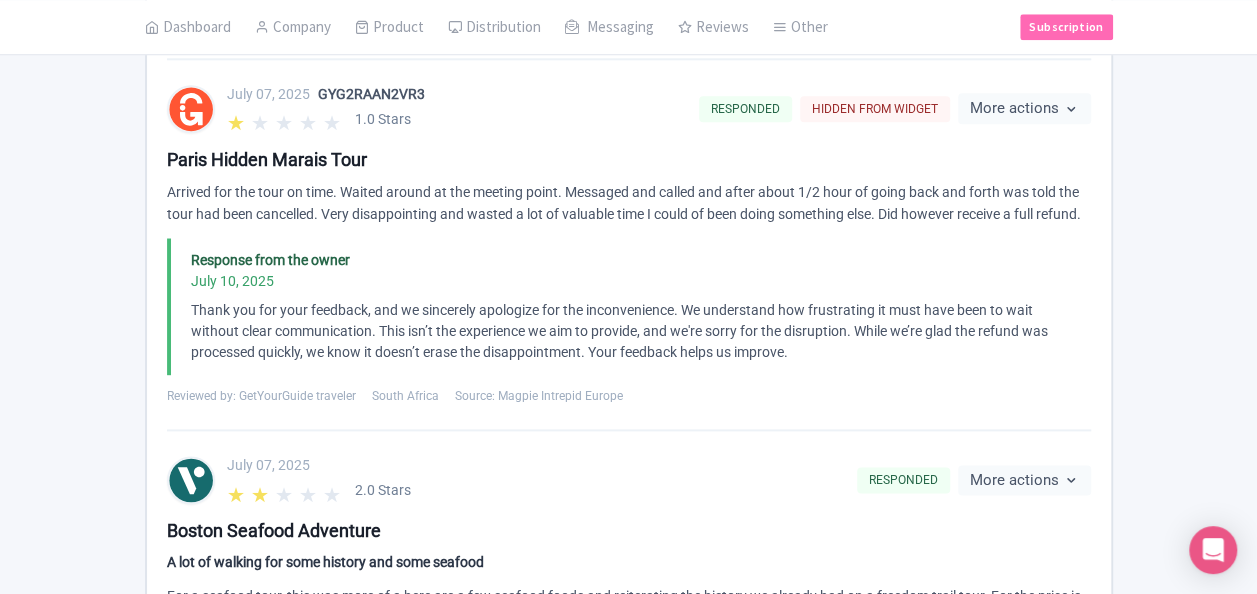 click on "July 10, 2025
GYGZG2LQ4LA8
★
★
★
★
★
3.0 Stars
Respond
More actions
Hide from this page
Hide from review widget and feed
Create Example for Review Responder
New York: Broadway Behind the Scenes Experience
Reviewed by: GetYourGuide traveler
Germany
Source: Magpie Intrepid USD
July 10, 2025
GYGN6FNNR2GY
★
★
★
★
★
3.0 Stars
RESPONDED
More actions
Hide from this page
Hide from review widget and feed
Create Example for Review Responder
Washington Mall & Monuments by Electric Car Tour
Uncomfortable
Response from the owner
July 15, 2025
customercare@intrepidtravel.com , our team will reach out to you.
Reviewed by: GetYourGuide traveler
United States
Source: Magpie Intrepid USD
July 09, 2025
★
★
★
★
★" at bounding box center [629, 560] 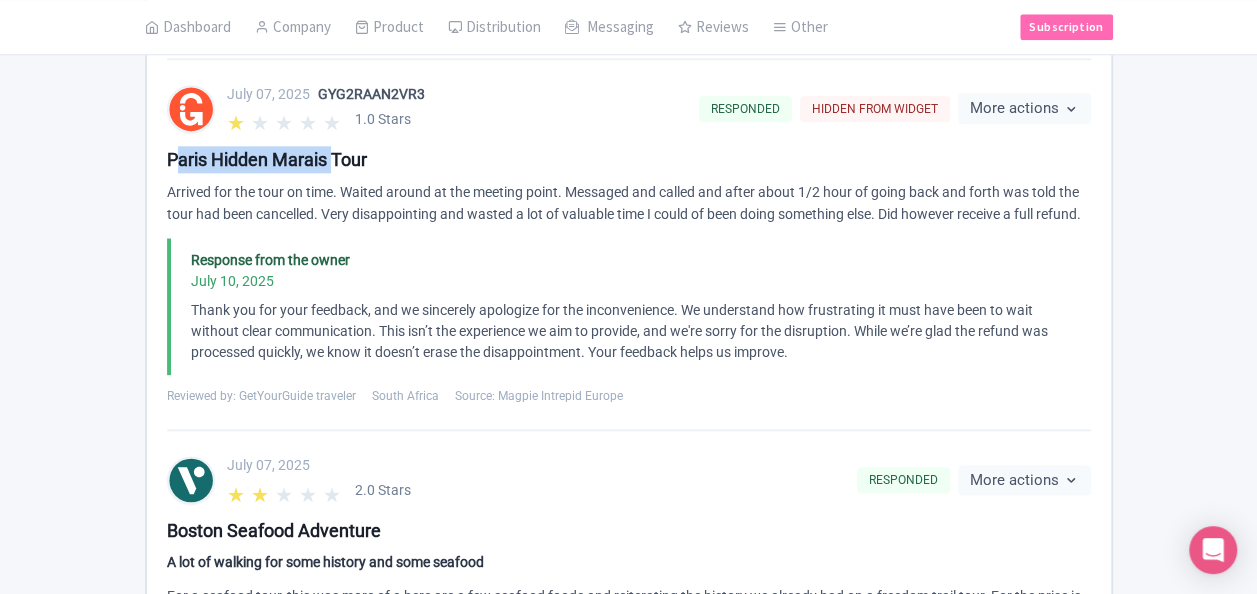 drag, startPoint x: 172, startPoint y: 156, endPoint x: 309, endPoint y: 150, distance: 137.13132 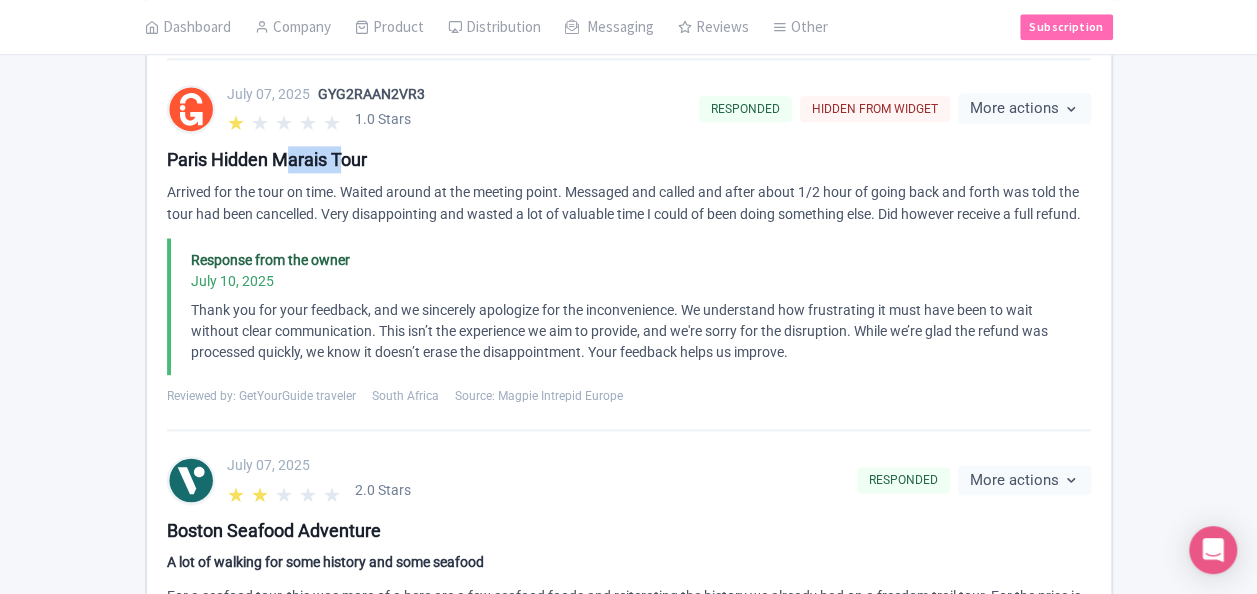 click on "Paris Hidden Marais Tour" at bounding box center [629, 159] 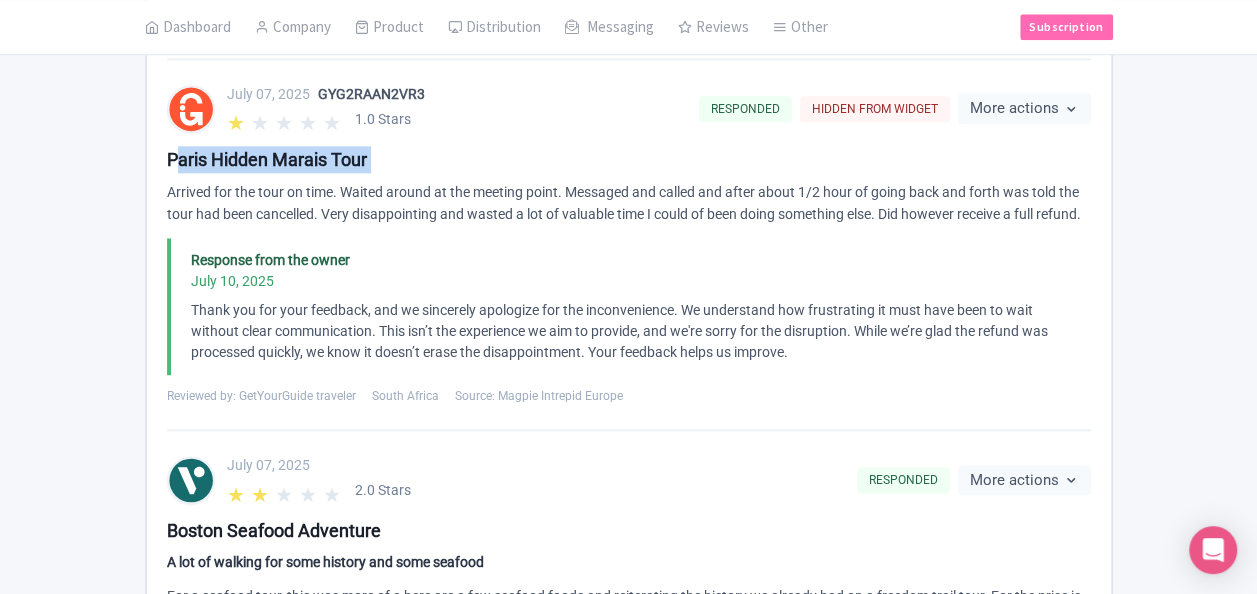 click on "Paris Hidden Marais Tour" at bounding box center (629, 159) 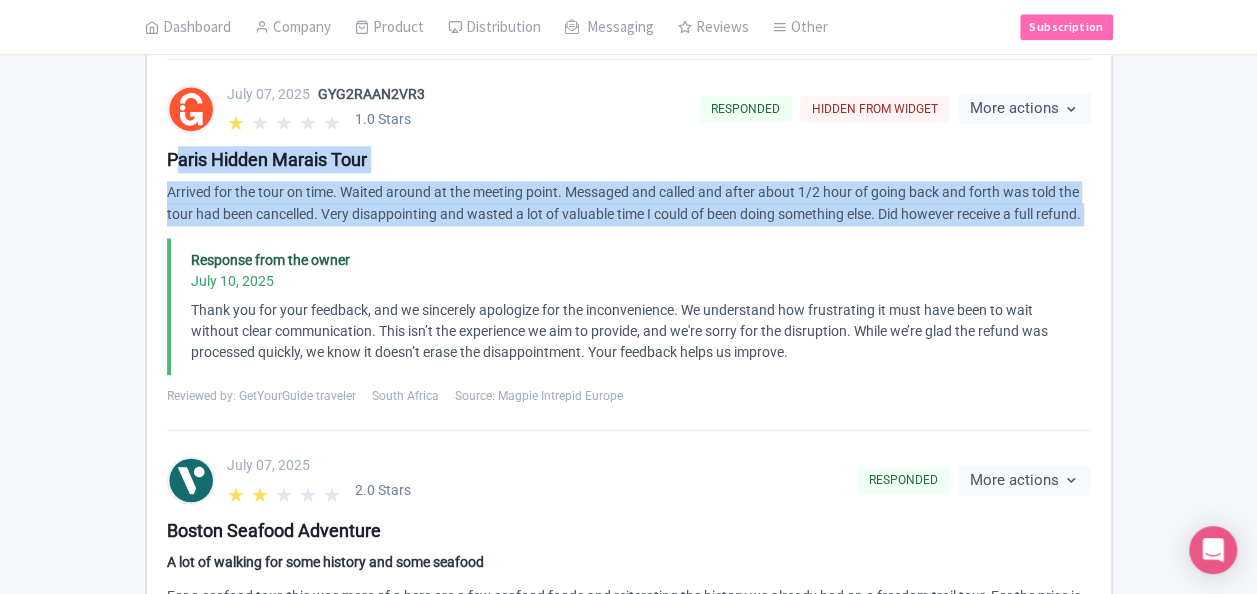 drag, startPoint x: 278, startPoint y: 156, endPoint x: 338, endPoint y: 182, distance: 65.39113 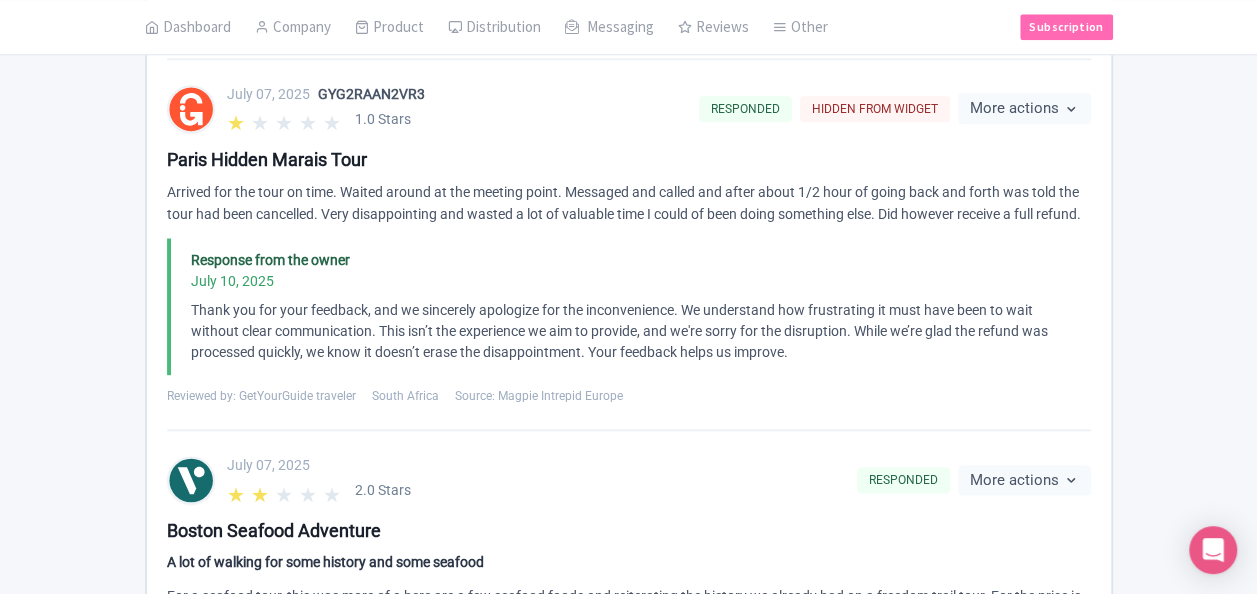 click on "Response from the owner" at bounding box center (635, 260) 